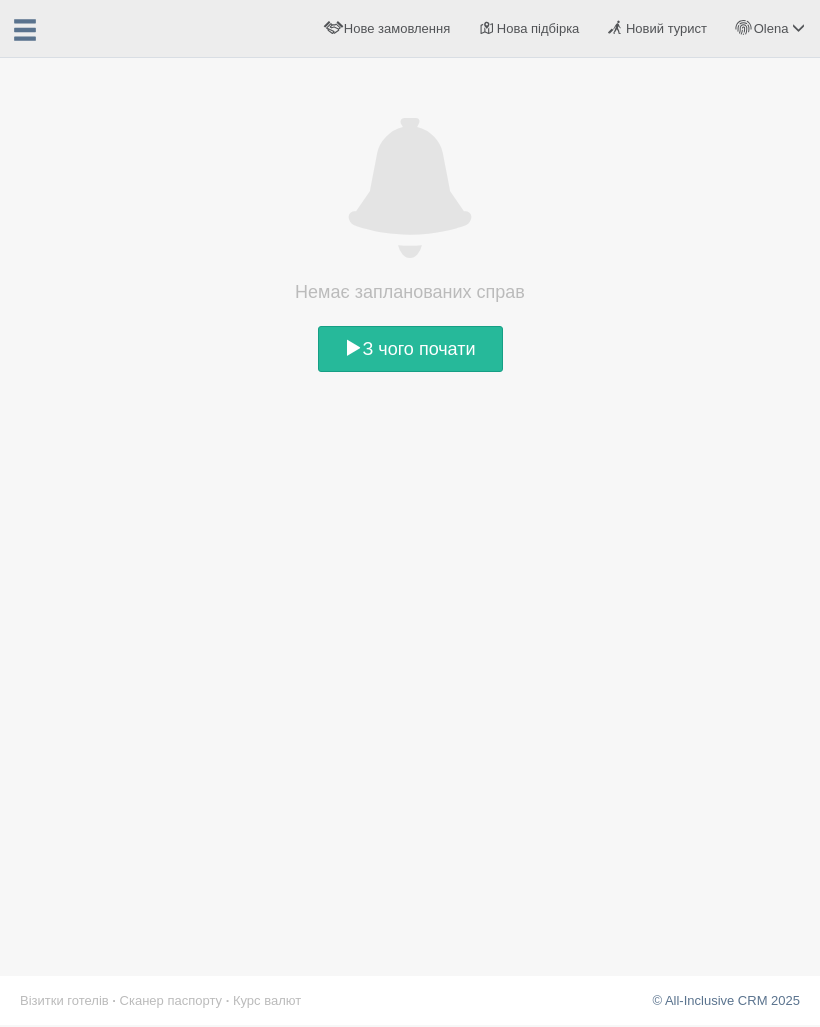 scroll, scrollTop: 0, scrollLeft: 0, axis: both 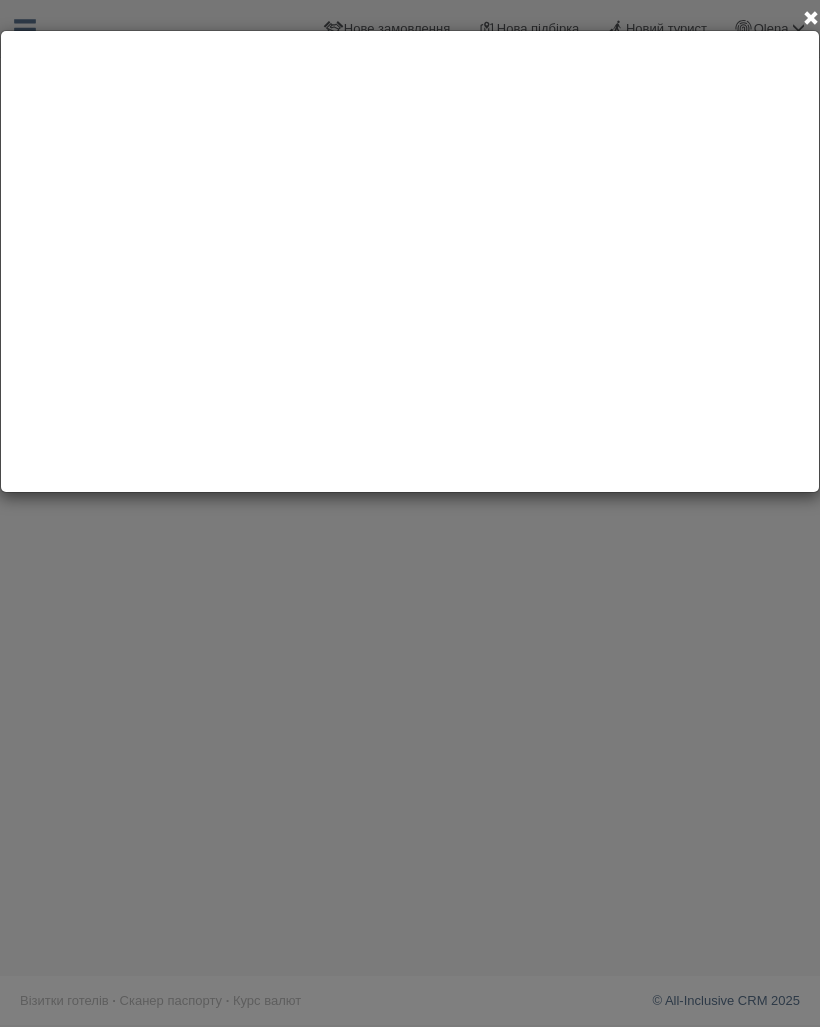click at bounding box center [410, 513] 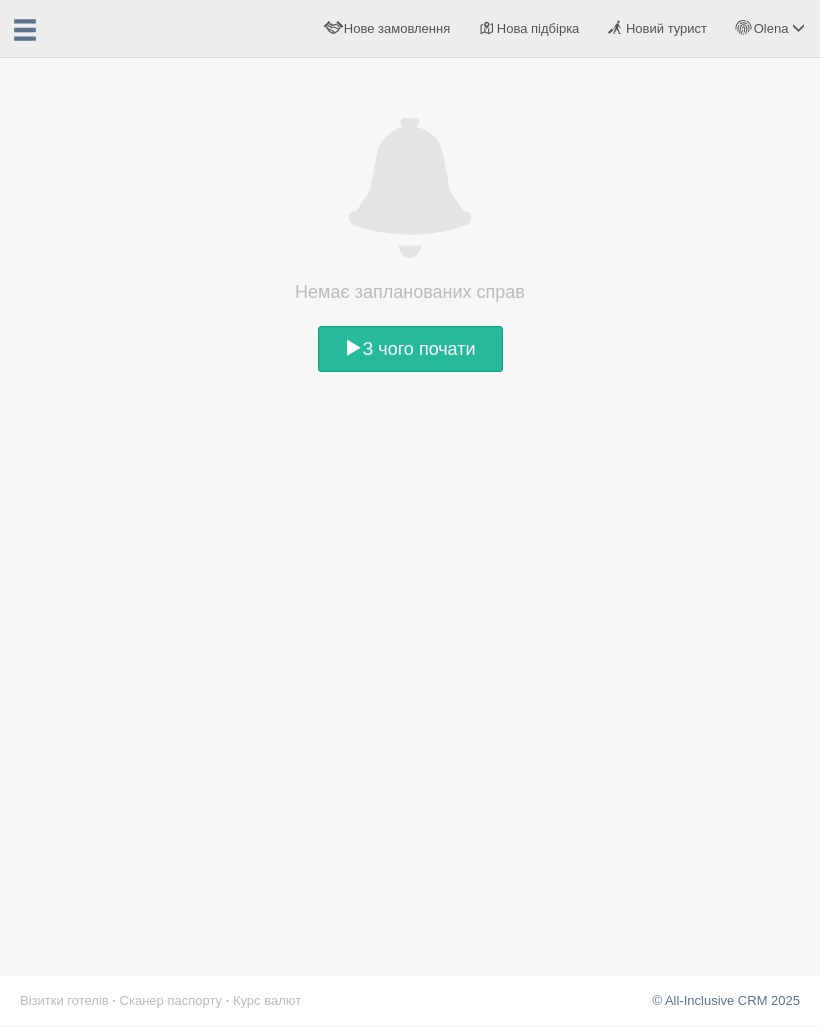 click on "Нова підбірка" at bounding box center [538, 28] 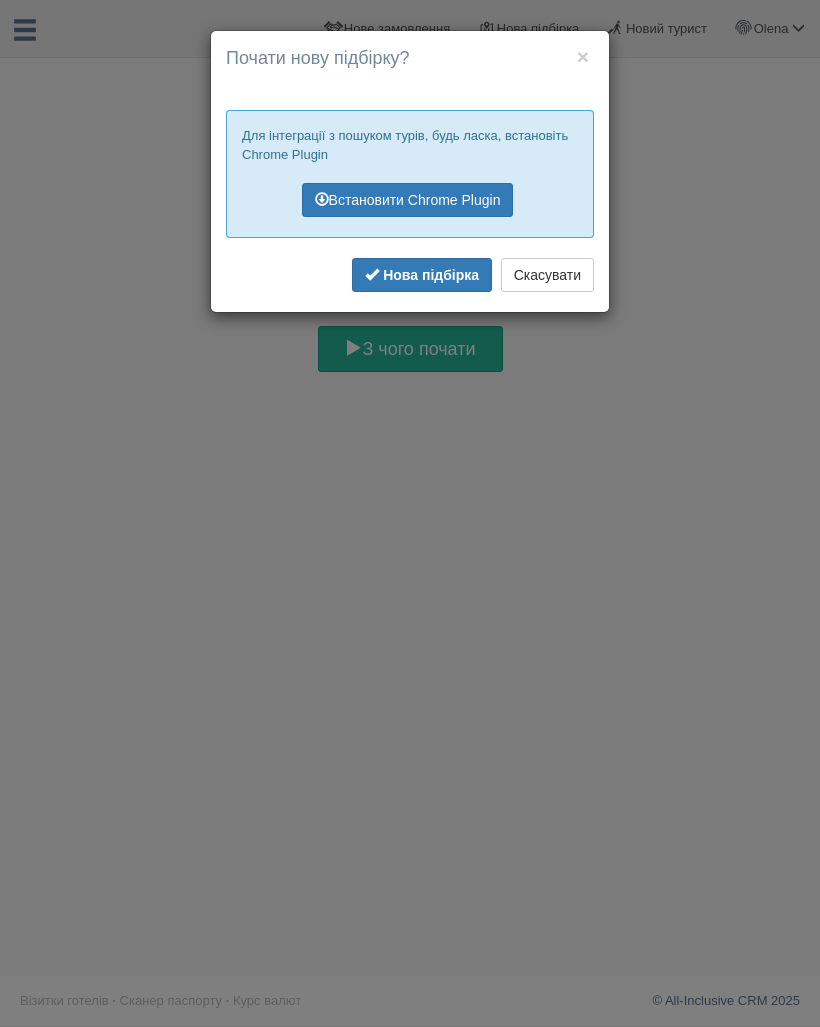 click on "Нова підбірка" at bounding box center (431, 275) 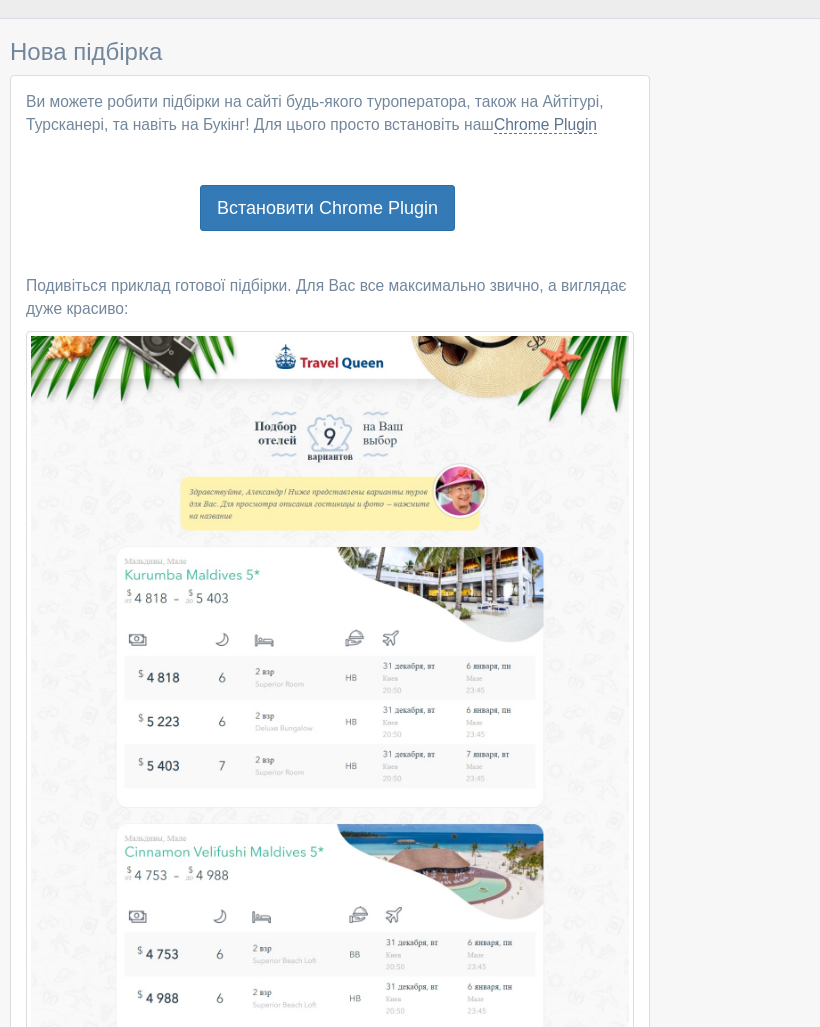 scroll, scrollTop: 0, scrollLeft: 0, axis: both 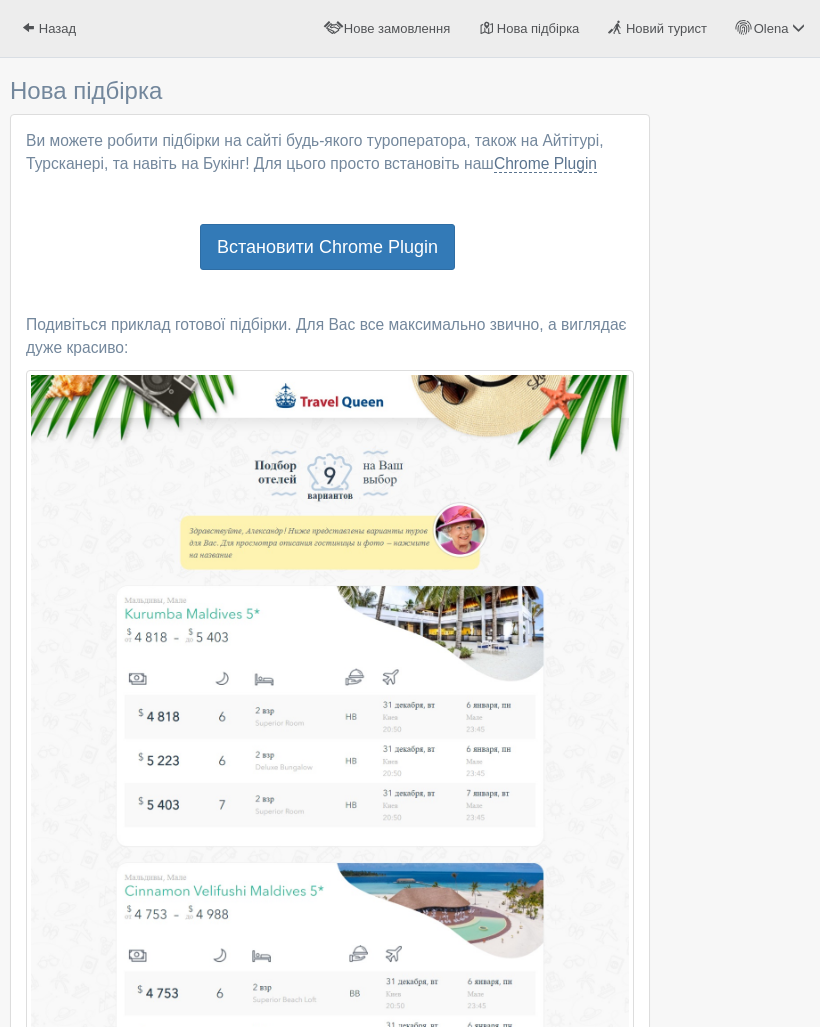 click on "Встановити Chrome Plugin" at bounding box center [327, 247] 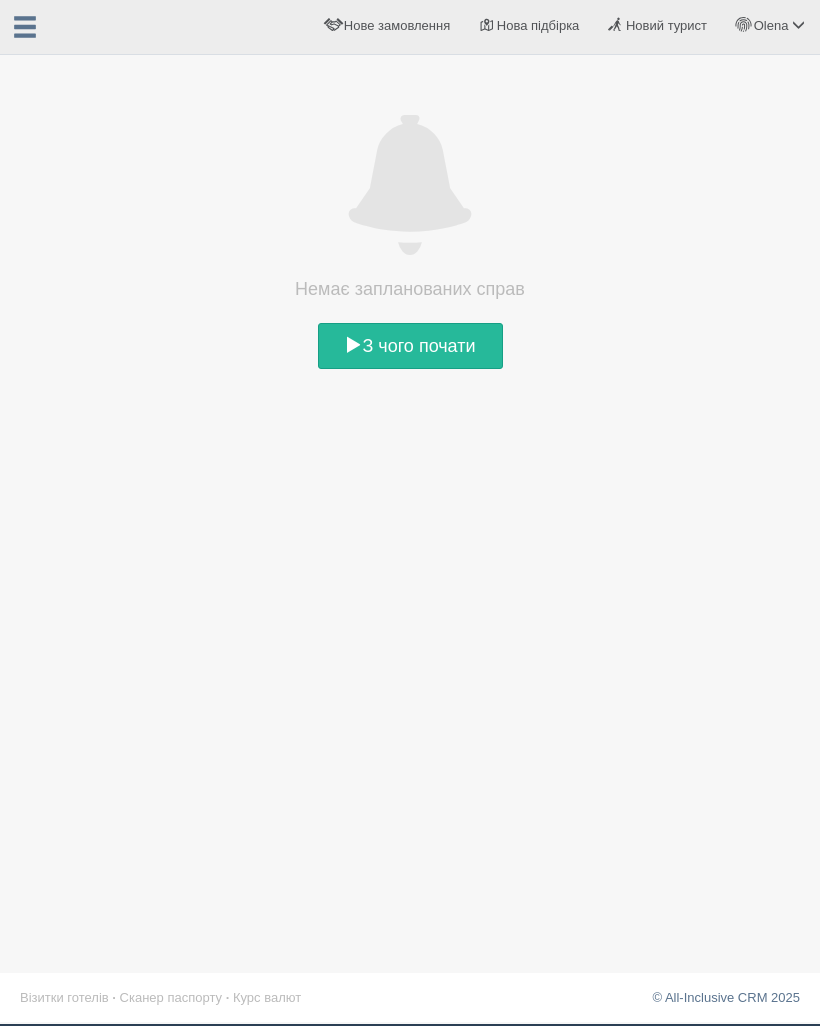 scroll, scrollTop: 7, scrollLeft: 0, axis: vertical 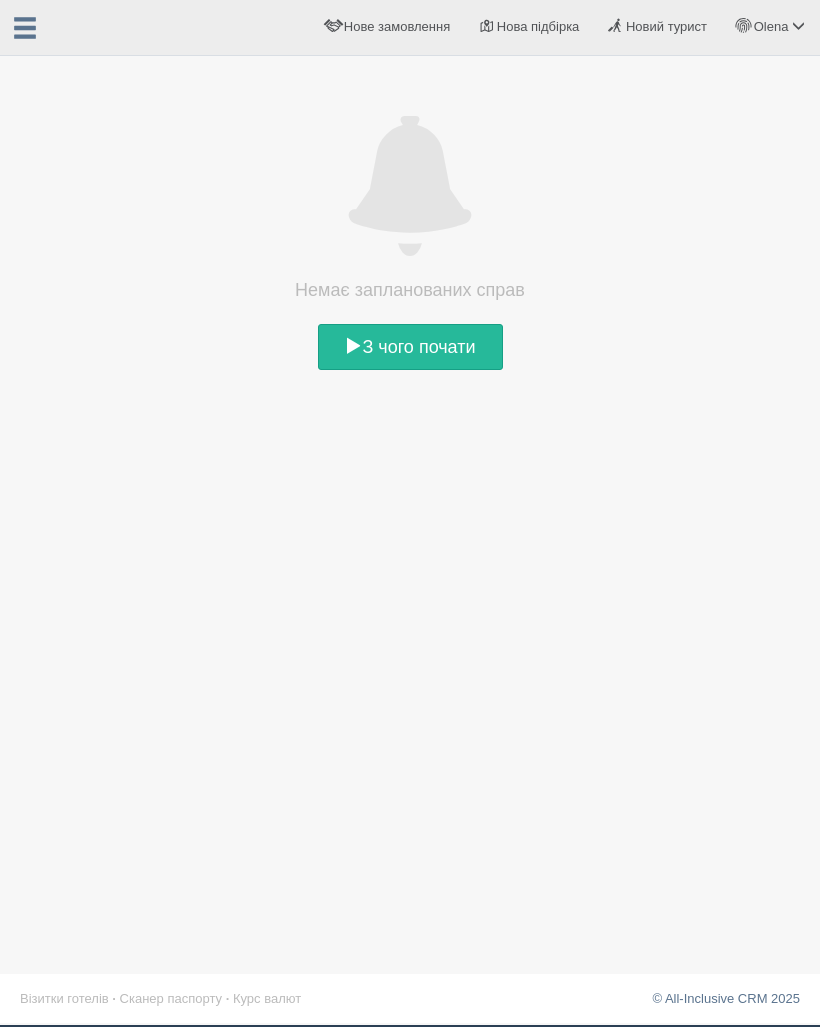 click at bounding box center (25, 29) 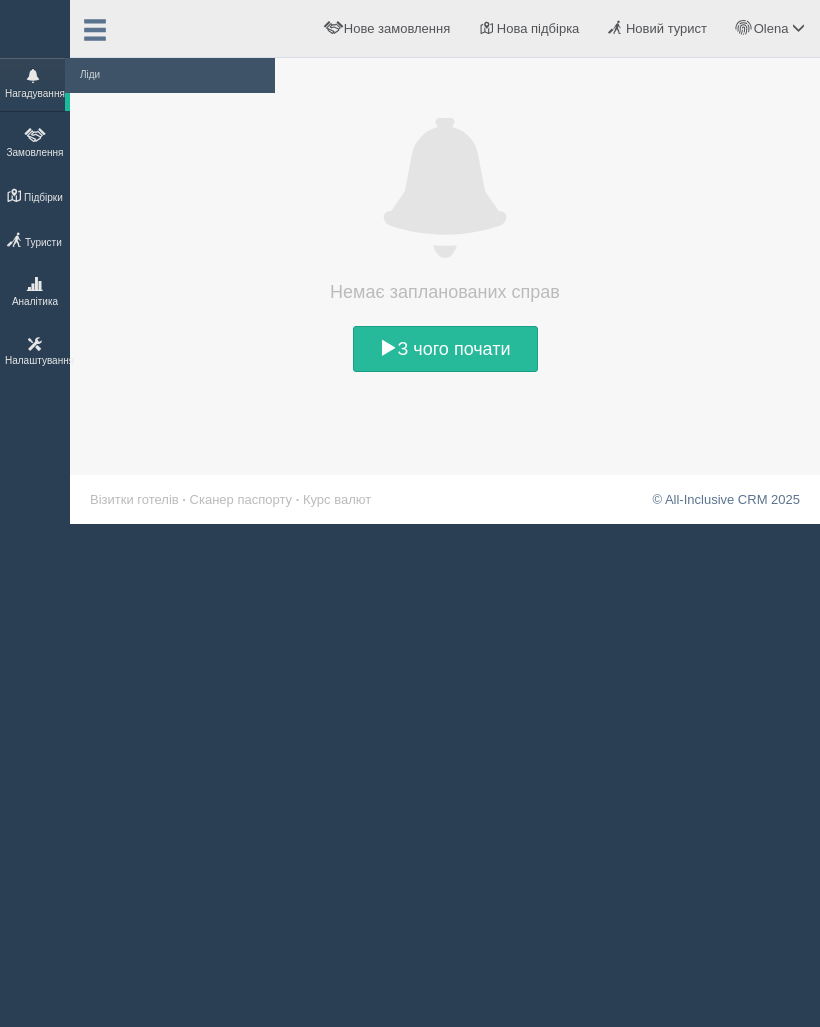 click on "Ліди" at bounding box center [170, 75] 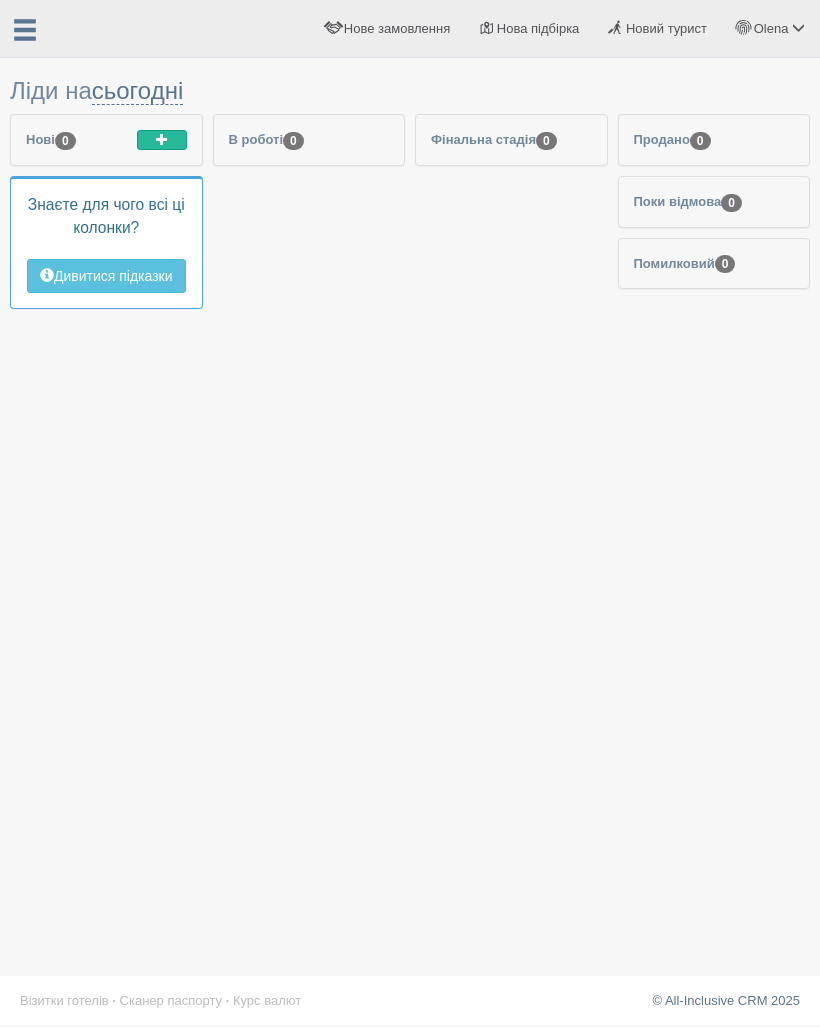 scroll, scrollTop: 0, scrollLeft: 0, axis: both 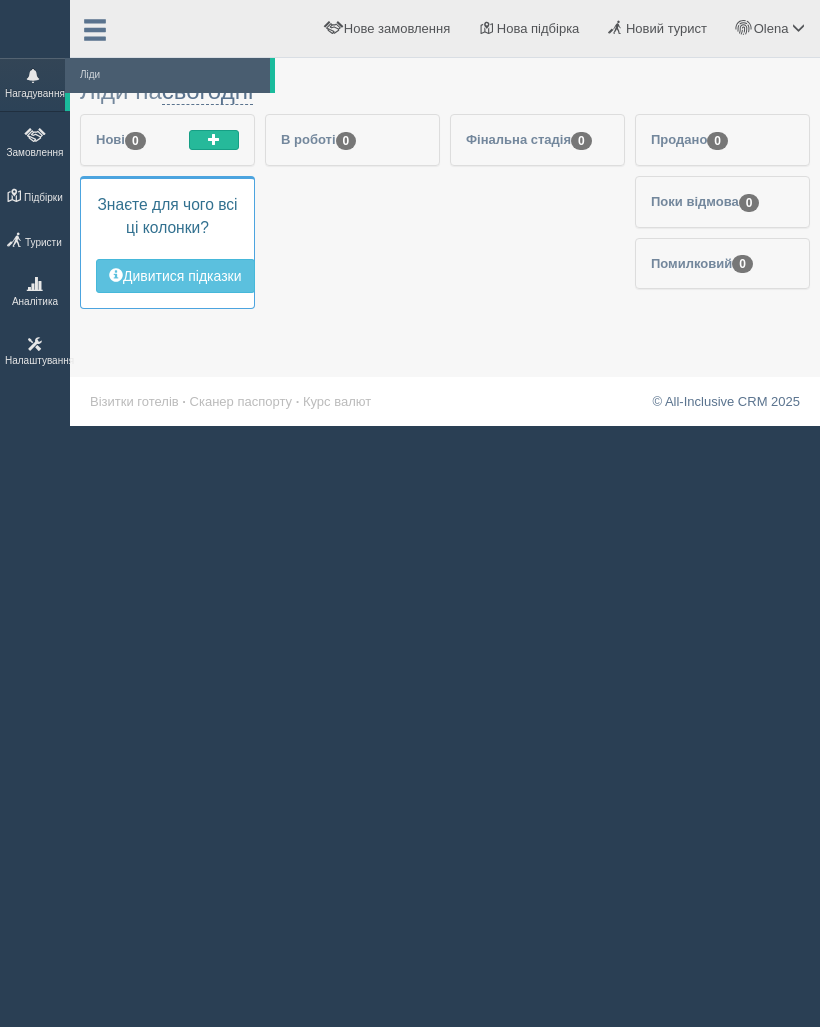 click at bounding box center [35, 344] 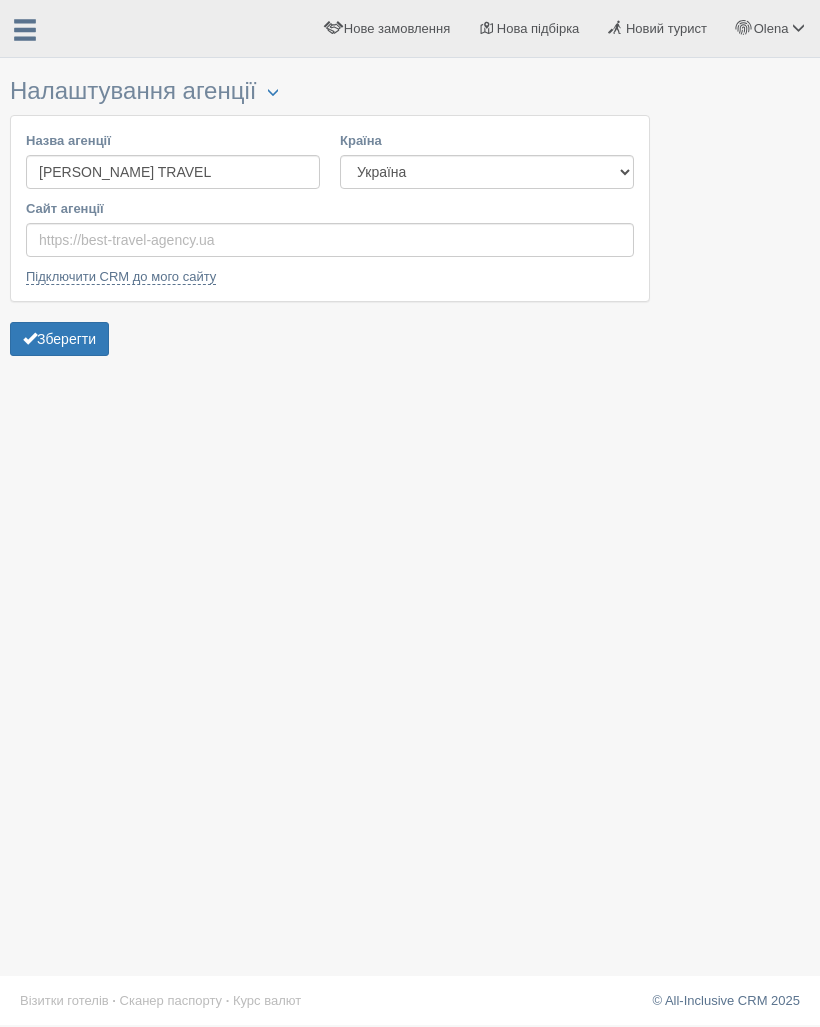scroll, scrollTop: 0, scrollLeft: 0, axis: both 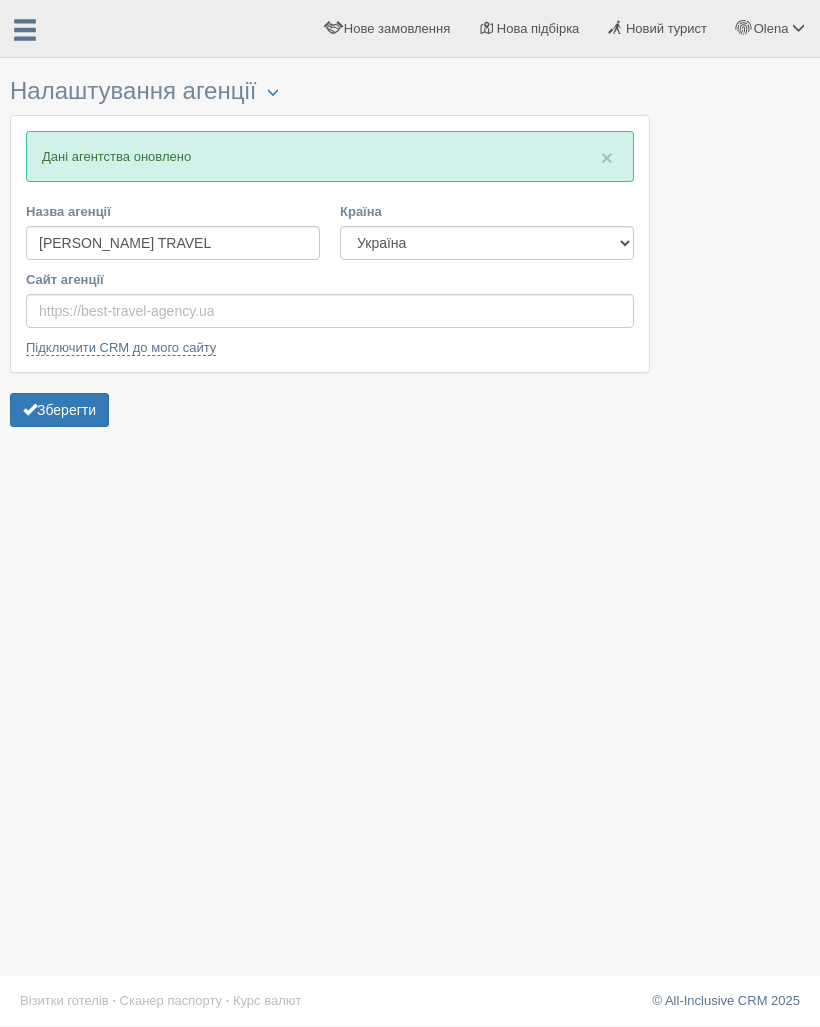 click at bounding box center (25, 31) 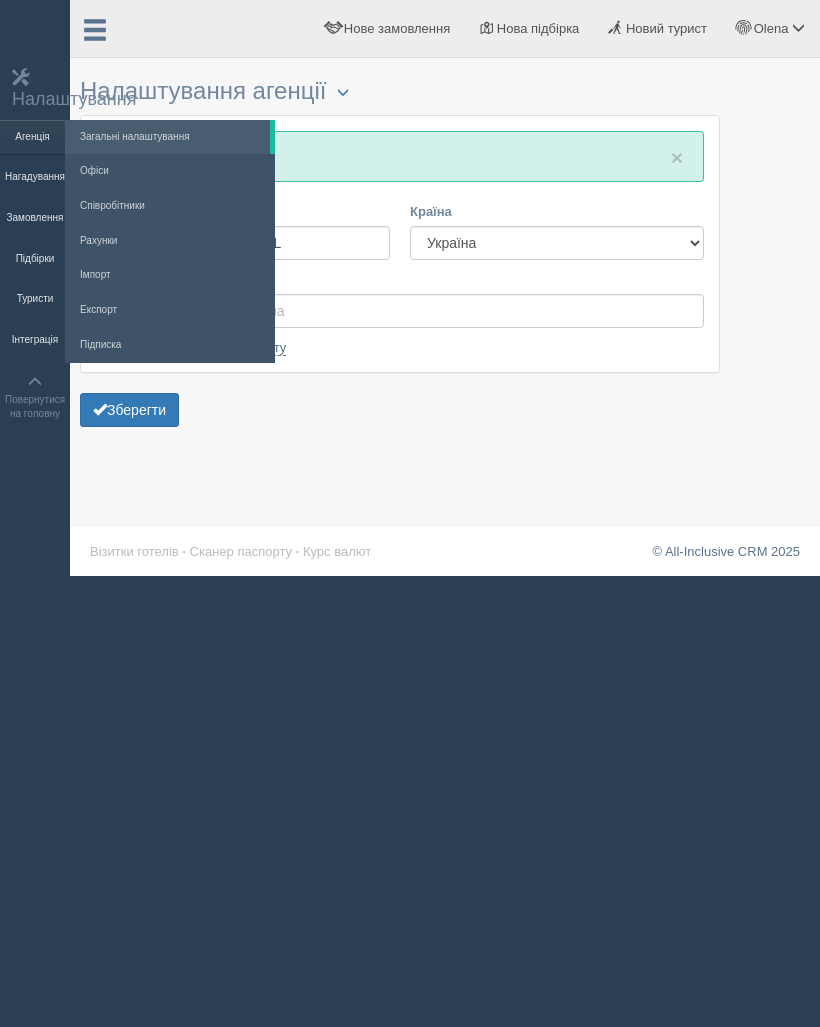 click on "All-Inclusive CRM
Налаштування
Агенція
Загальні налаштування
Офіси
Співробітники
Рахунки" at bounding box center [35, 513] 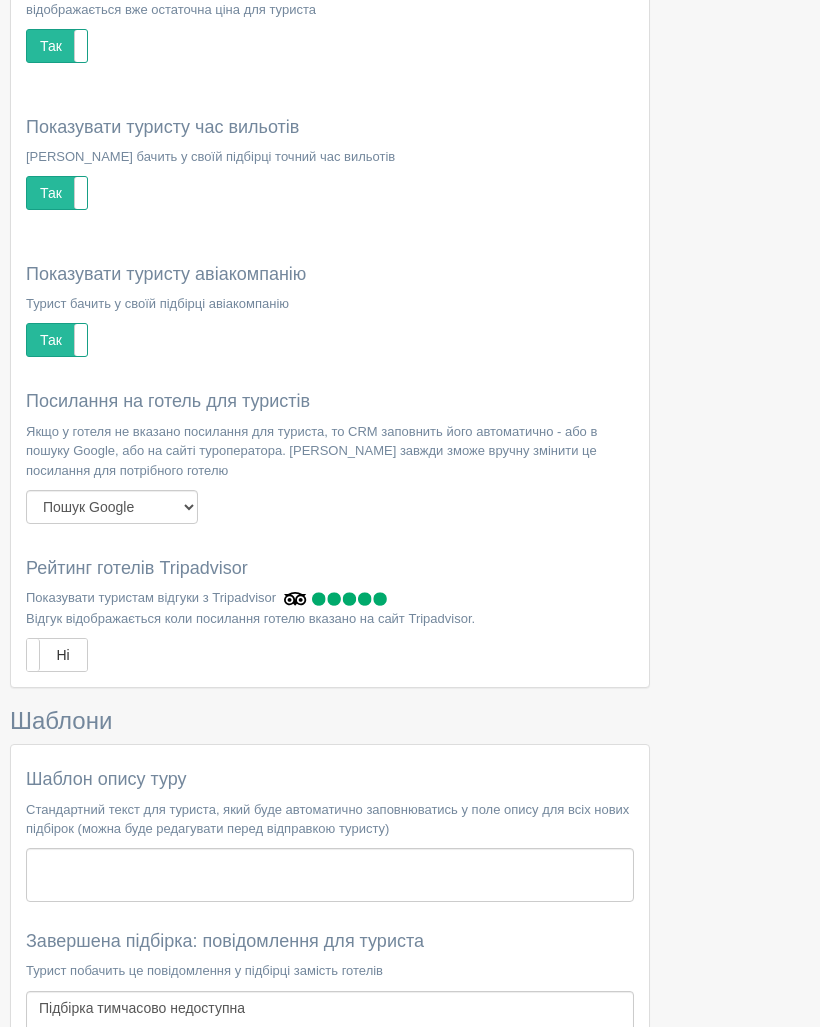 scroll, scrollTop: 606, scrollLeft: 0, axis: vertical 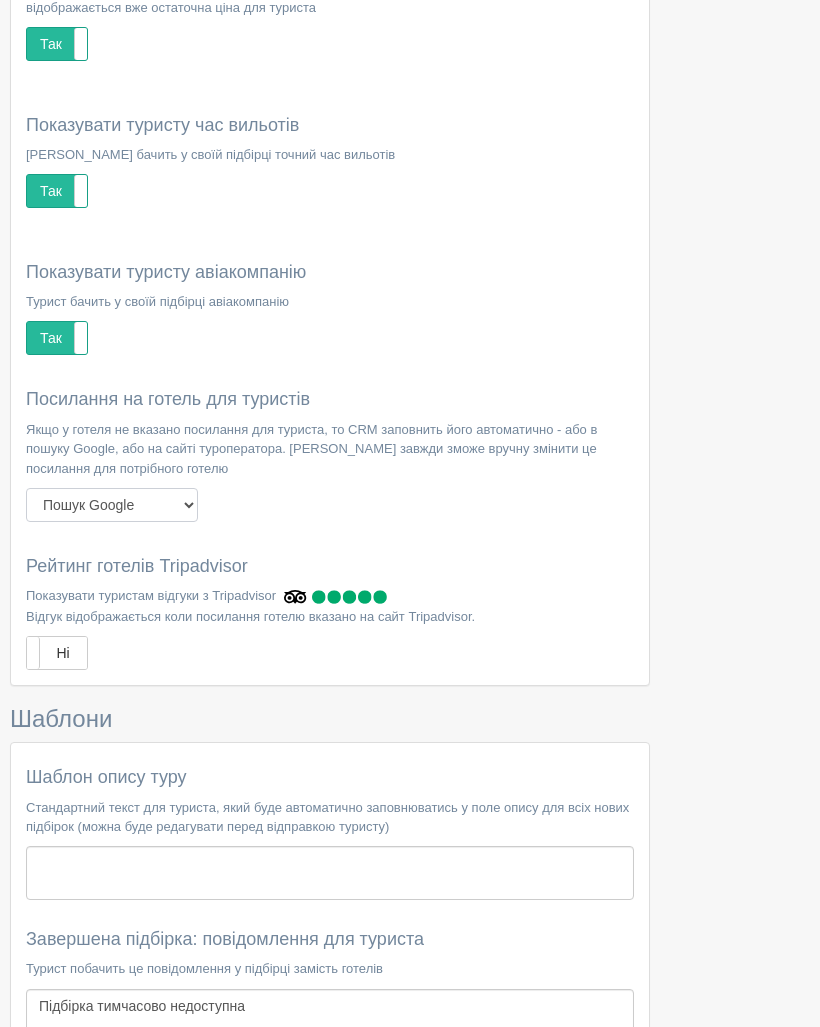 click on "Пошук Google
Сайт туроператора" at bounding box center (112, 506) 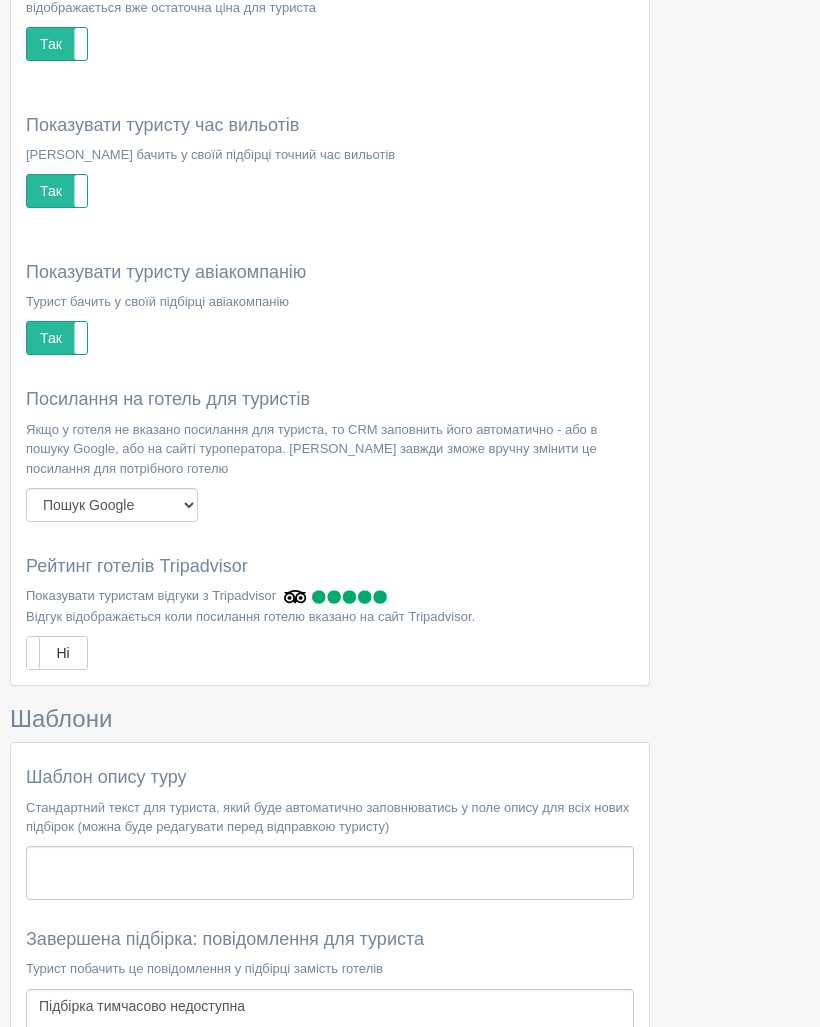 click on "Ні" at bounding box center (57, 653) 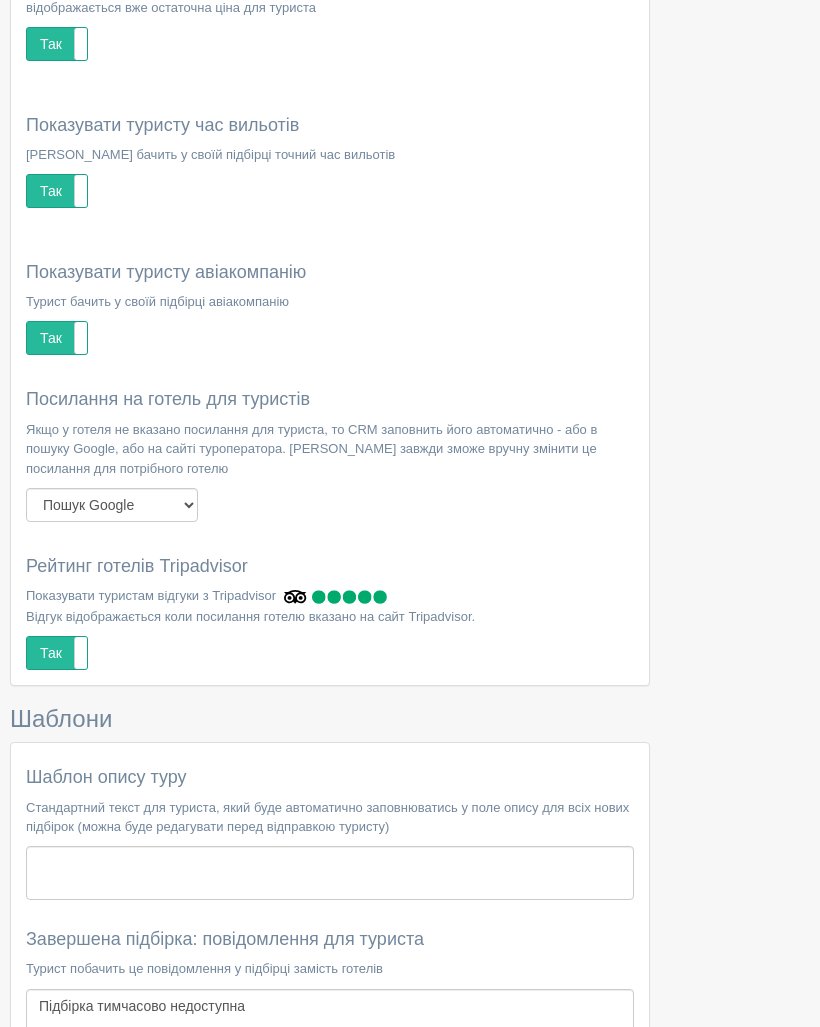 click on "Так" at bounding box center (57, 653) 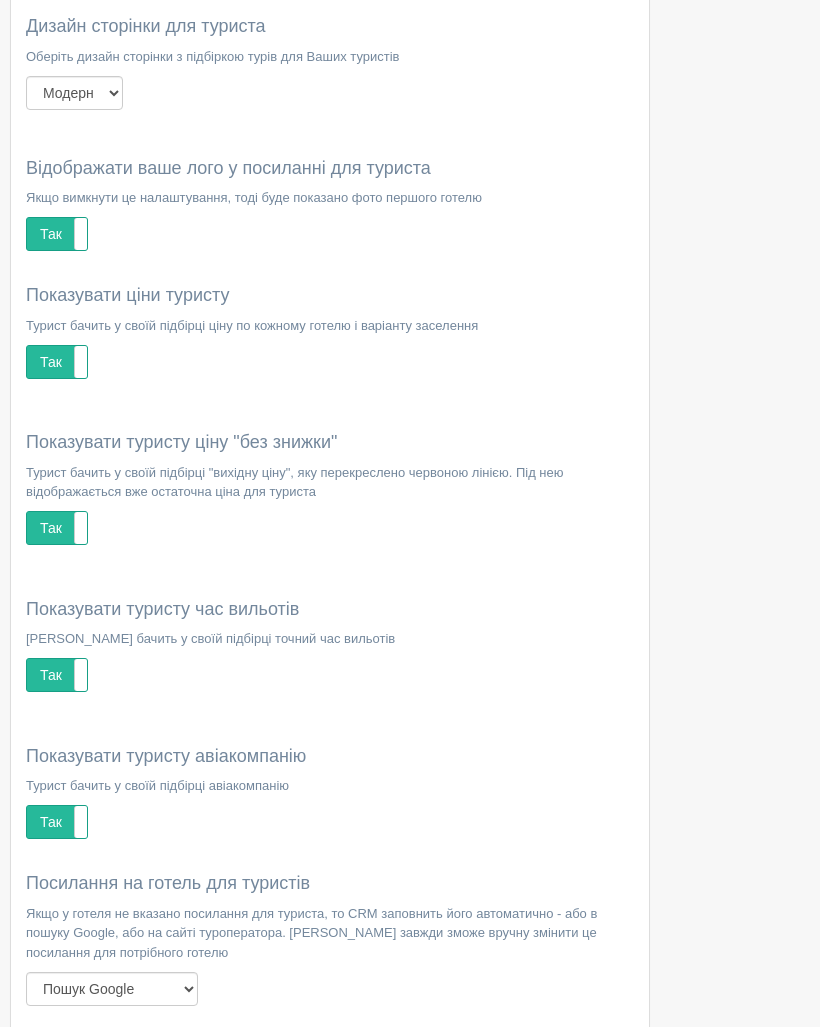 scroll, scrollTop: 0, scrollLeft: 0, axis: both 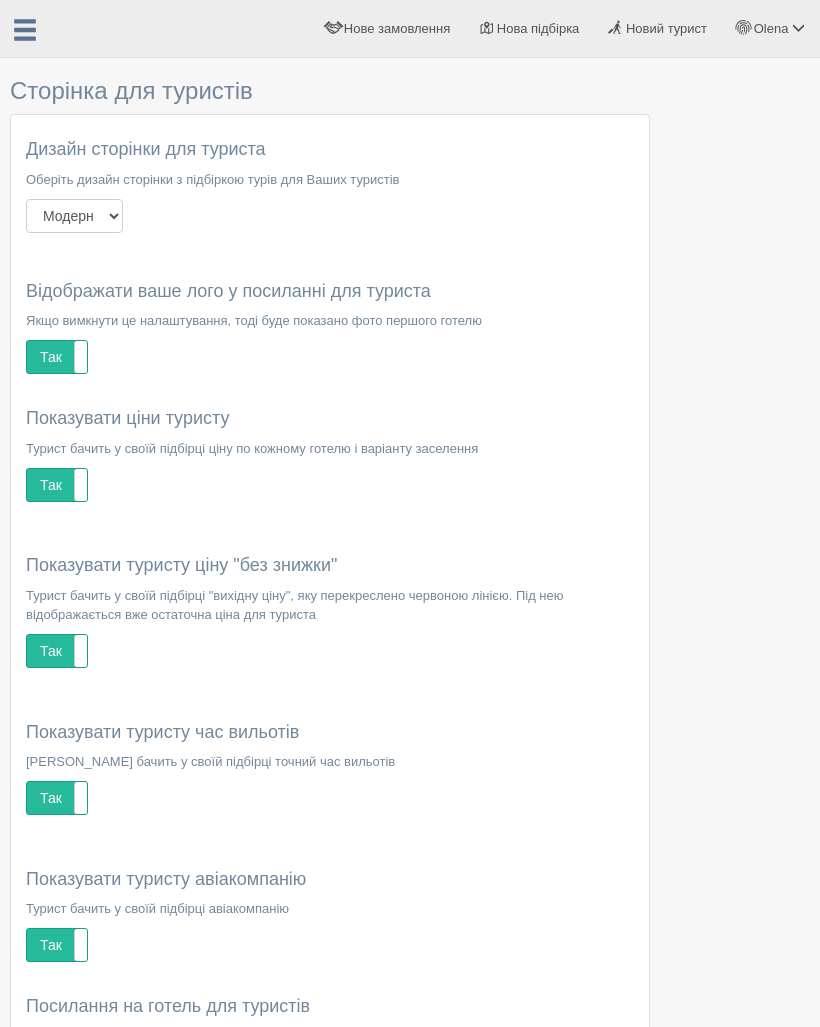 click on "Модерн
Літо
Новий рік" at bounding box center (74, 216) 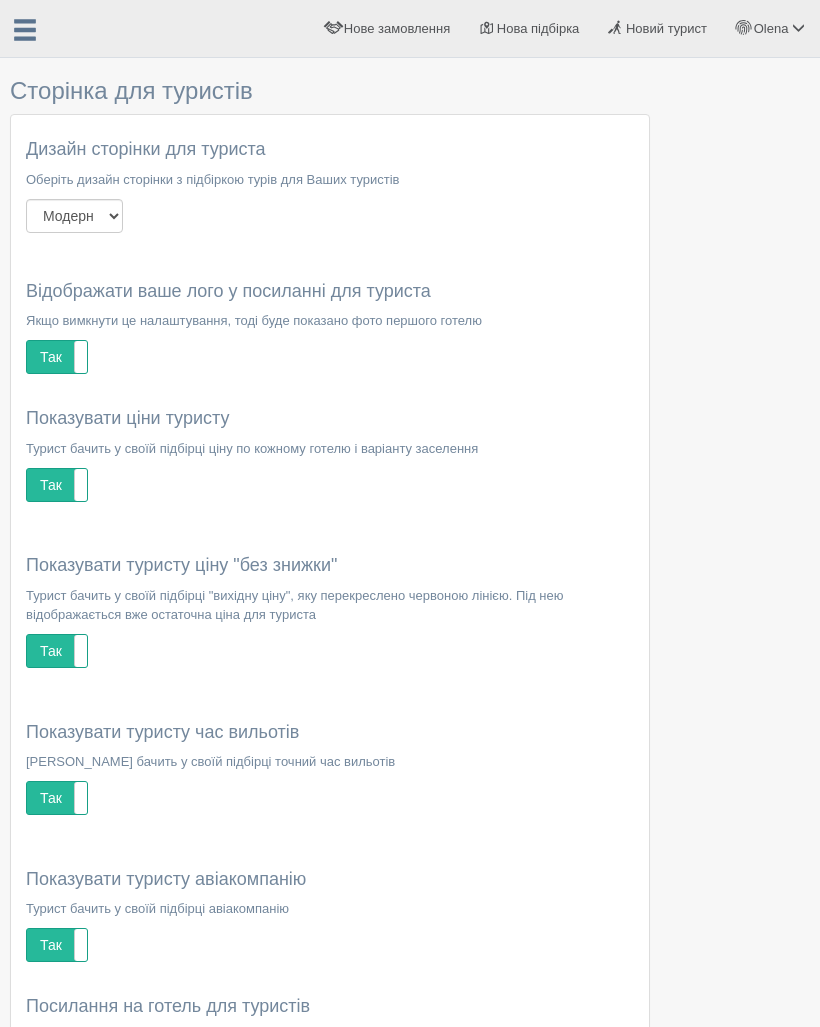 click on "Нова підбірка" at bounding box center (538, 28) 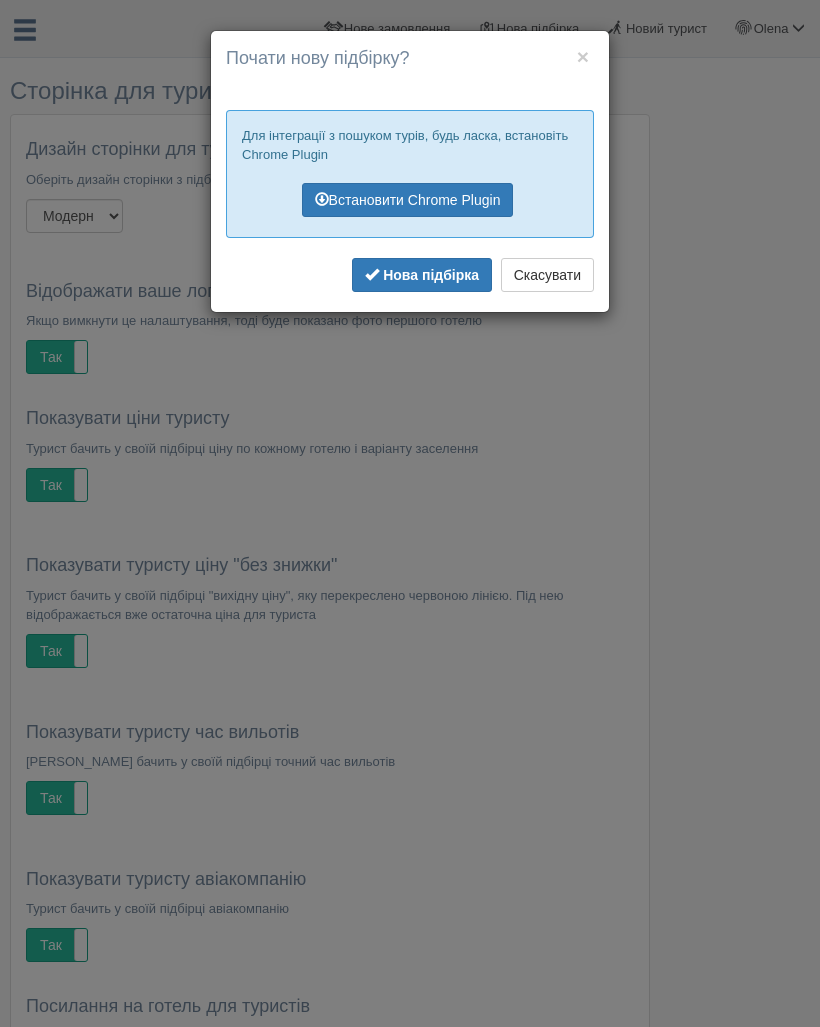 click on "Нова підбірка" at bounding box center (431, 275) 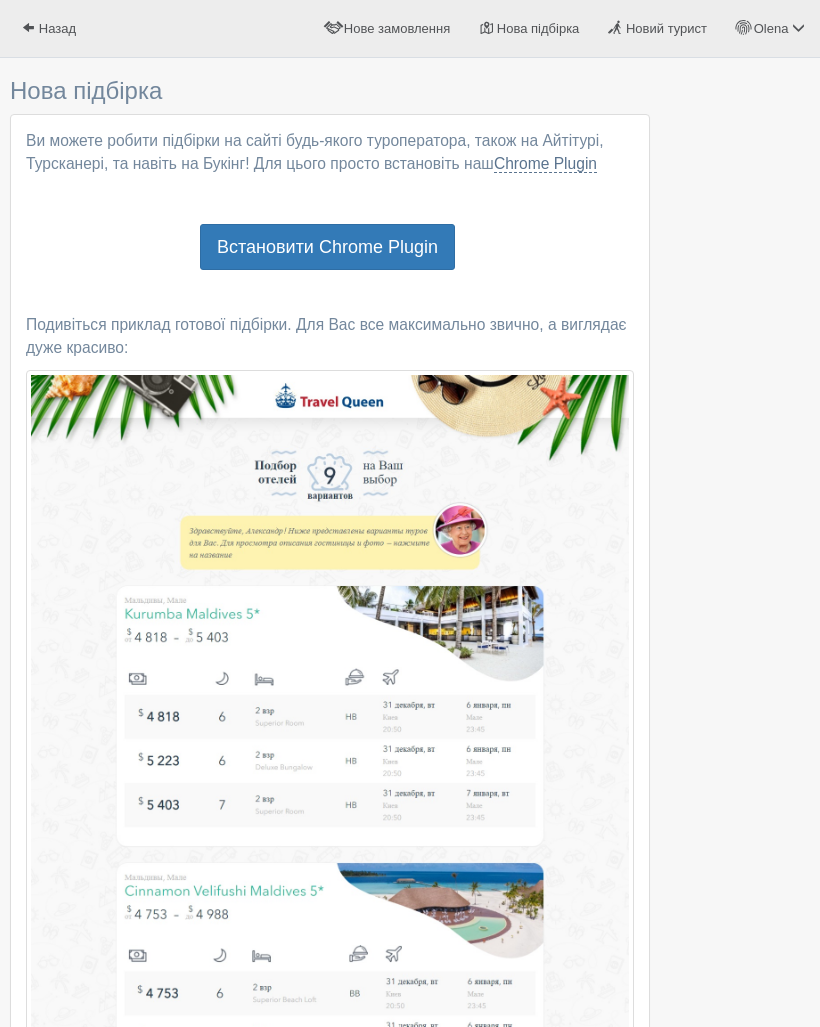 scroll, scrollTop: 0, scrollLeft: 0, axis: both 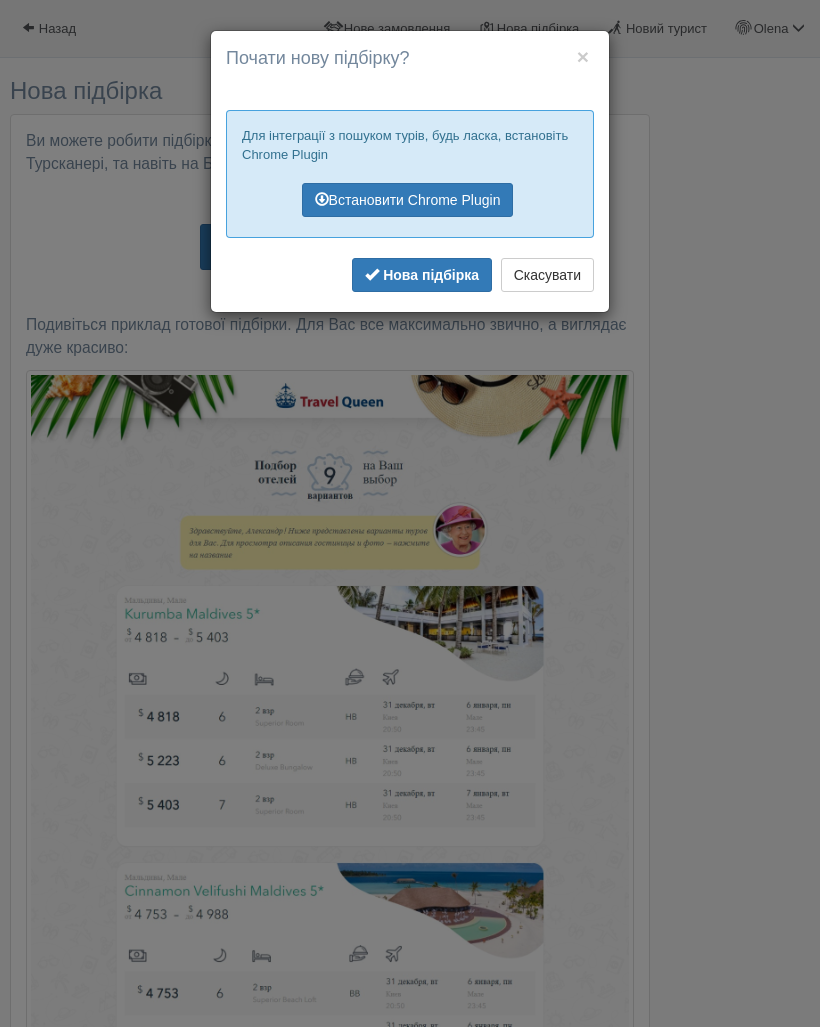 click on "Нова підбірка" at bounding box center [431, 275] 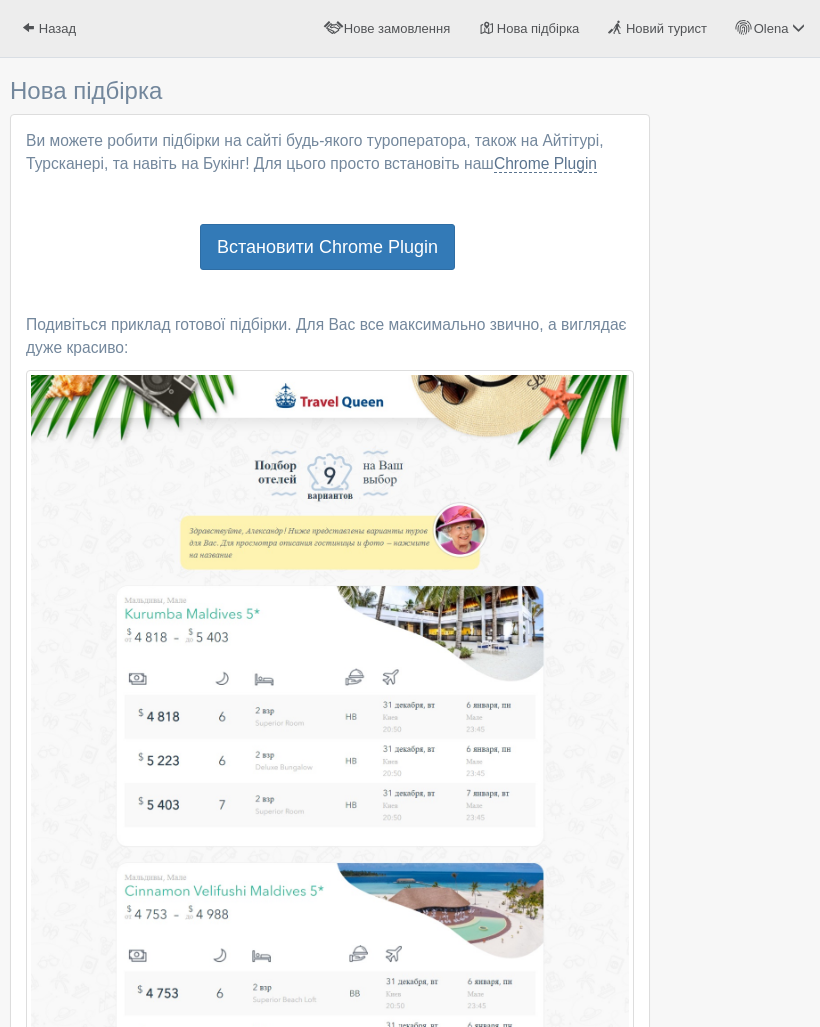 scroll, scrollTop: 0, scrollLeft: 0, axis: both 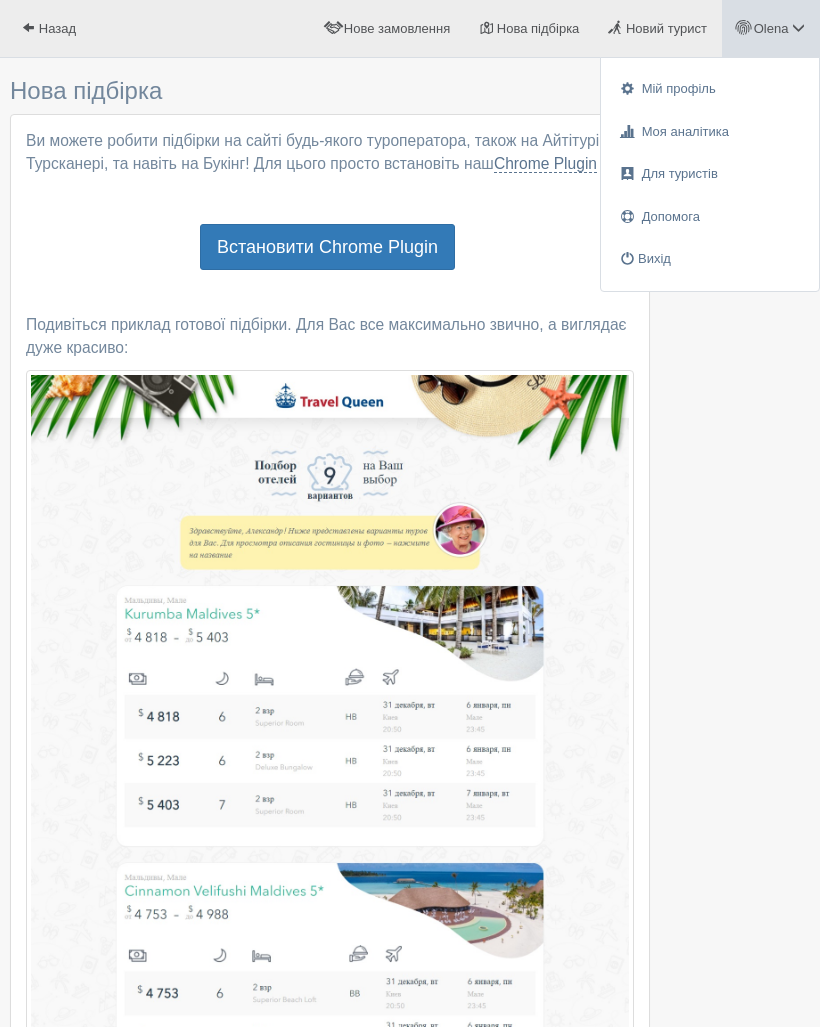 click at bounding box center (28, 27) 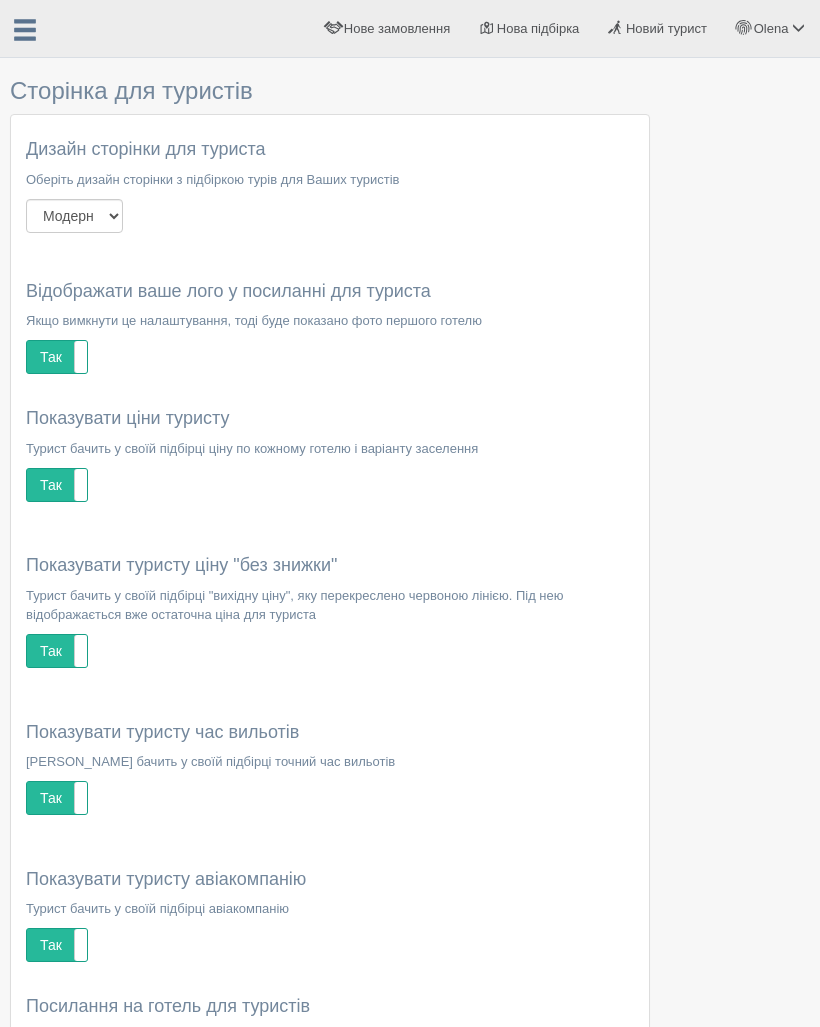 scroll, scrollTop: 0, scrollLeft: 0, axis: both 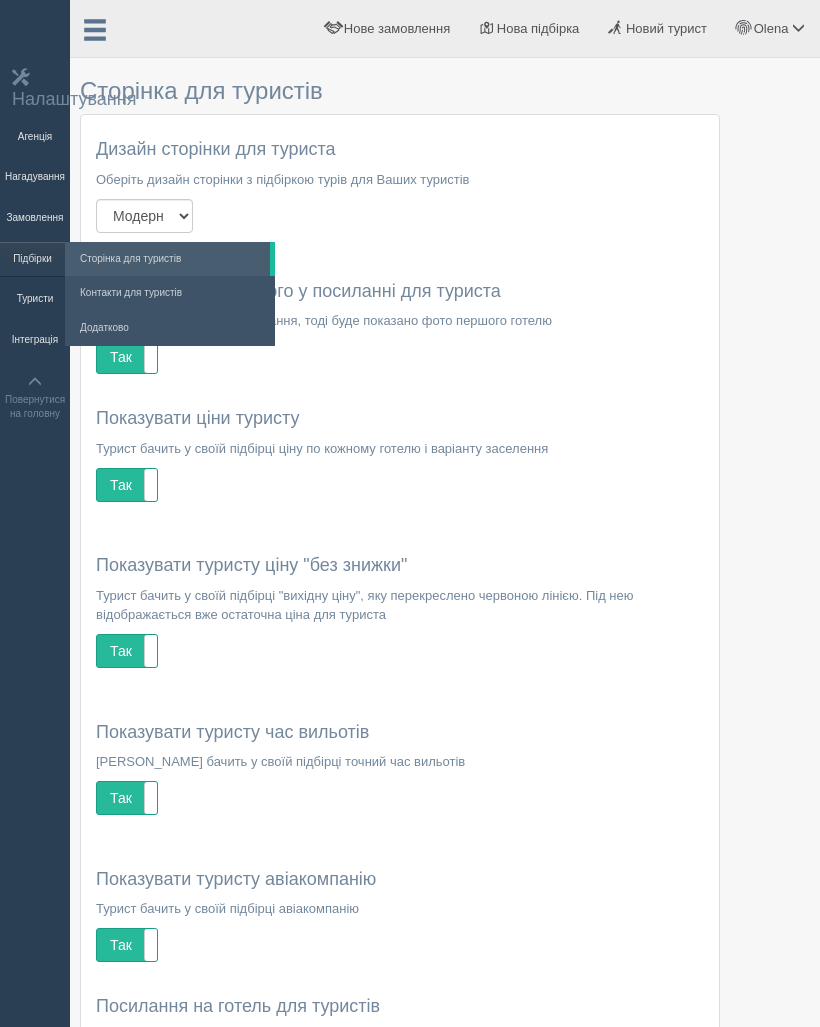 click on "Інтеграція" at bounding box center (35, 340) 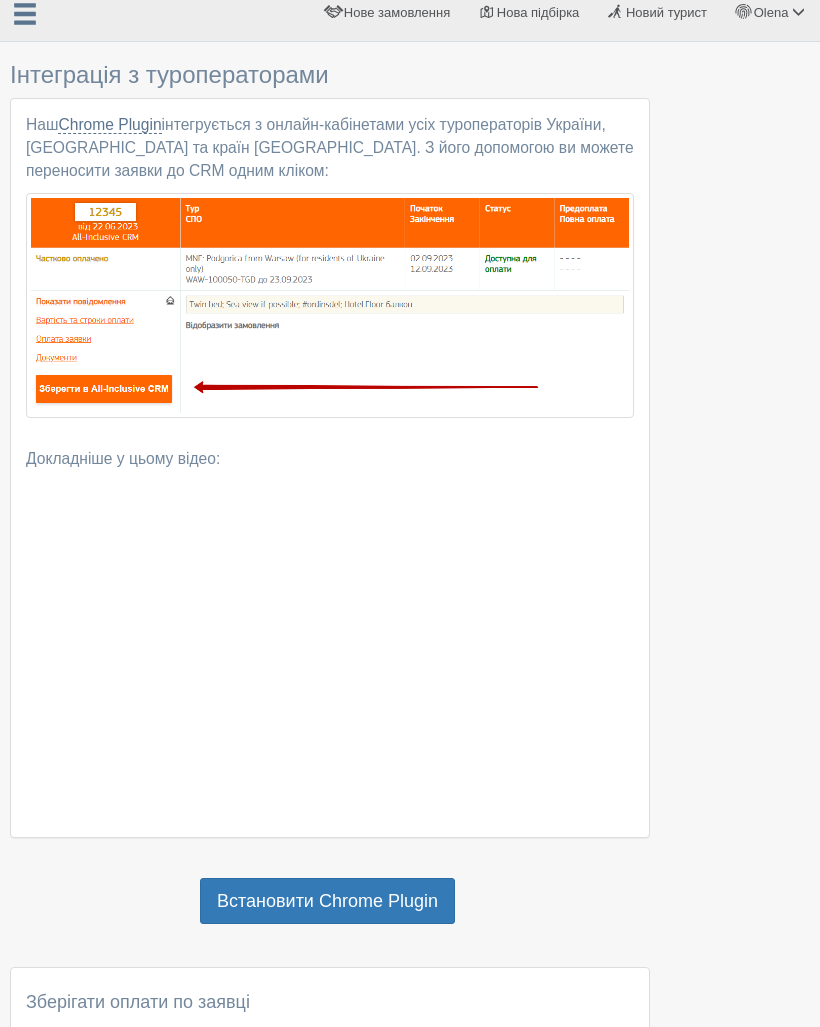 scroll, scrollTop: 0, scrollLeft: 0, axis: both 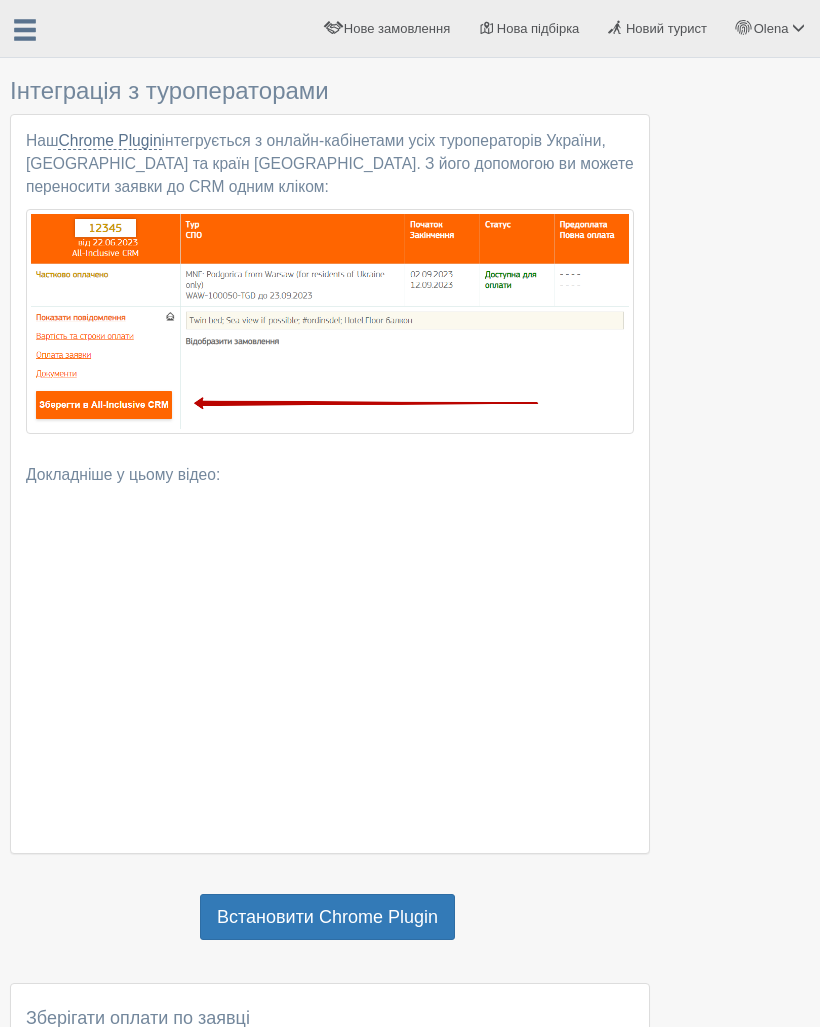 click at bounding box center (330, 321) 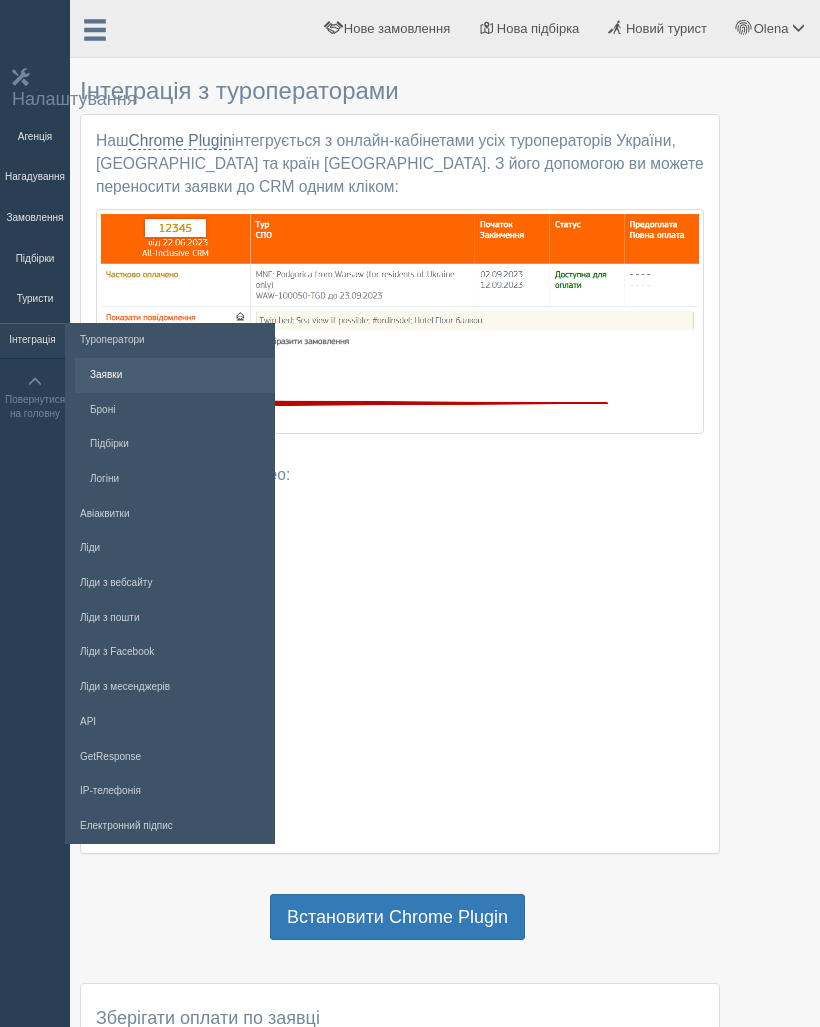click on "Нагадування" at bounding box center [35, 177] 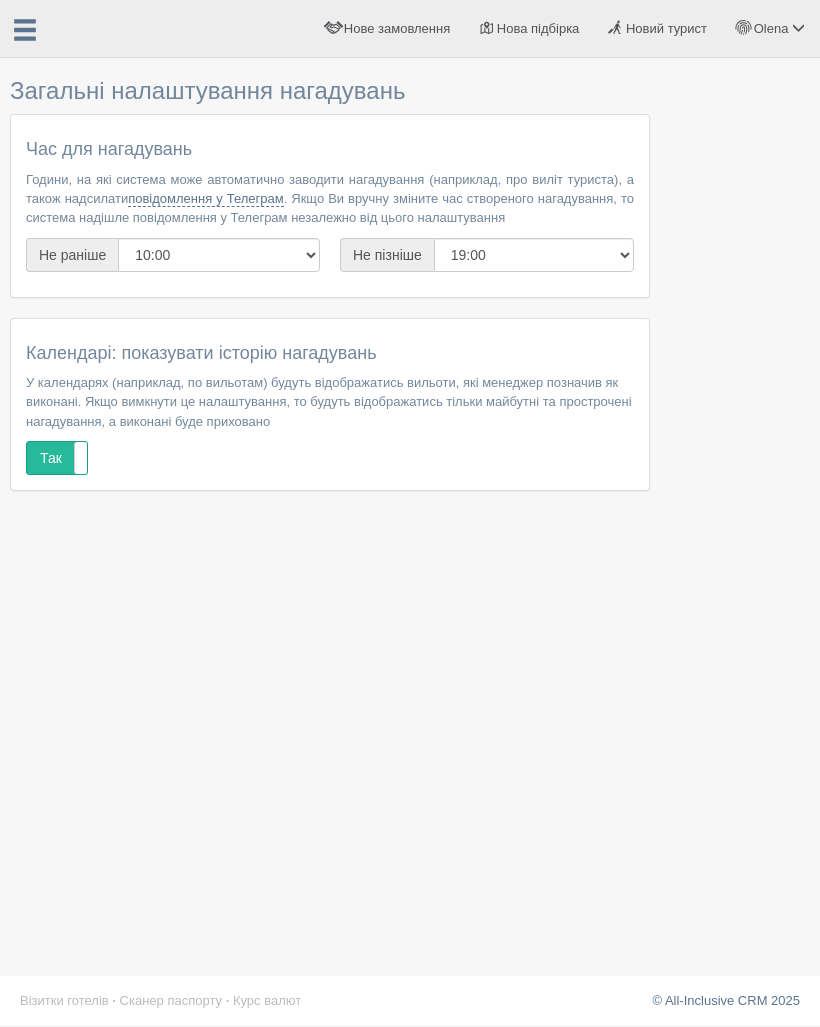 scroll, scrollTop: 0, scrollLeft: 0, axis: both 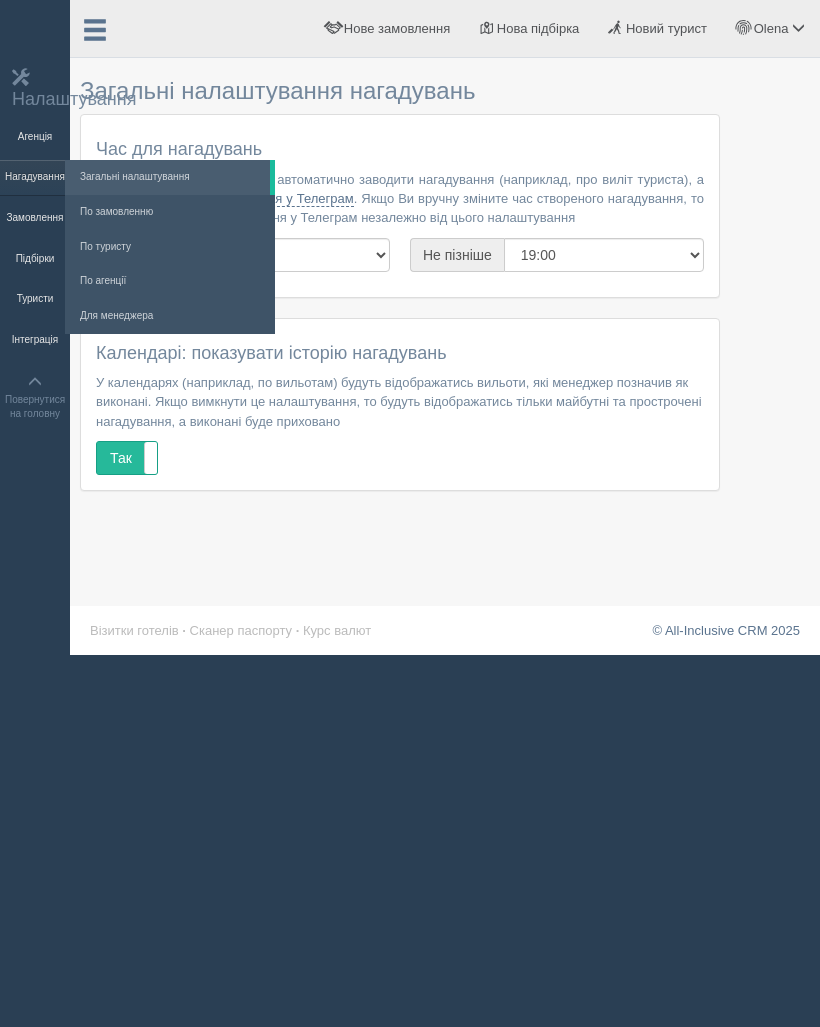 click on "Підбірки" at bounding box center (35, 259) 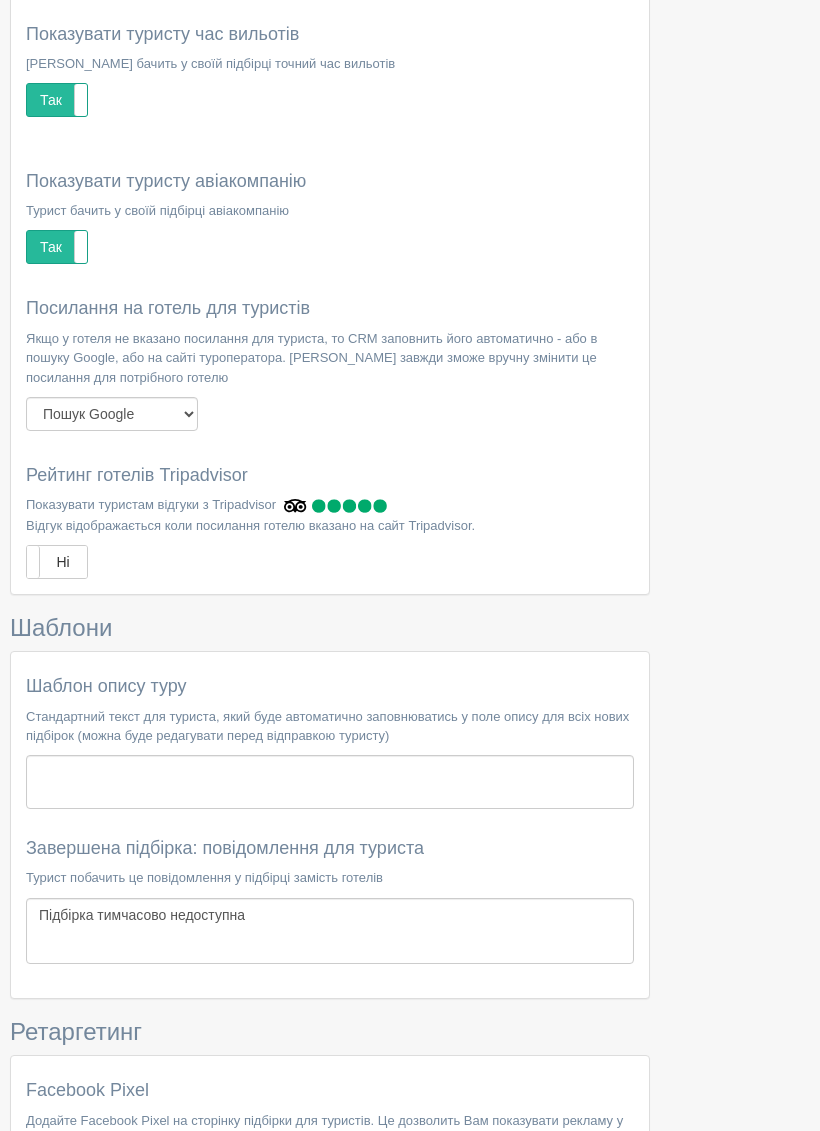 scroll, scrollTop: 938, scrollLeft: 0, axis: vertical 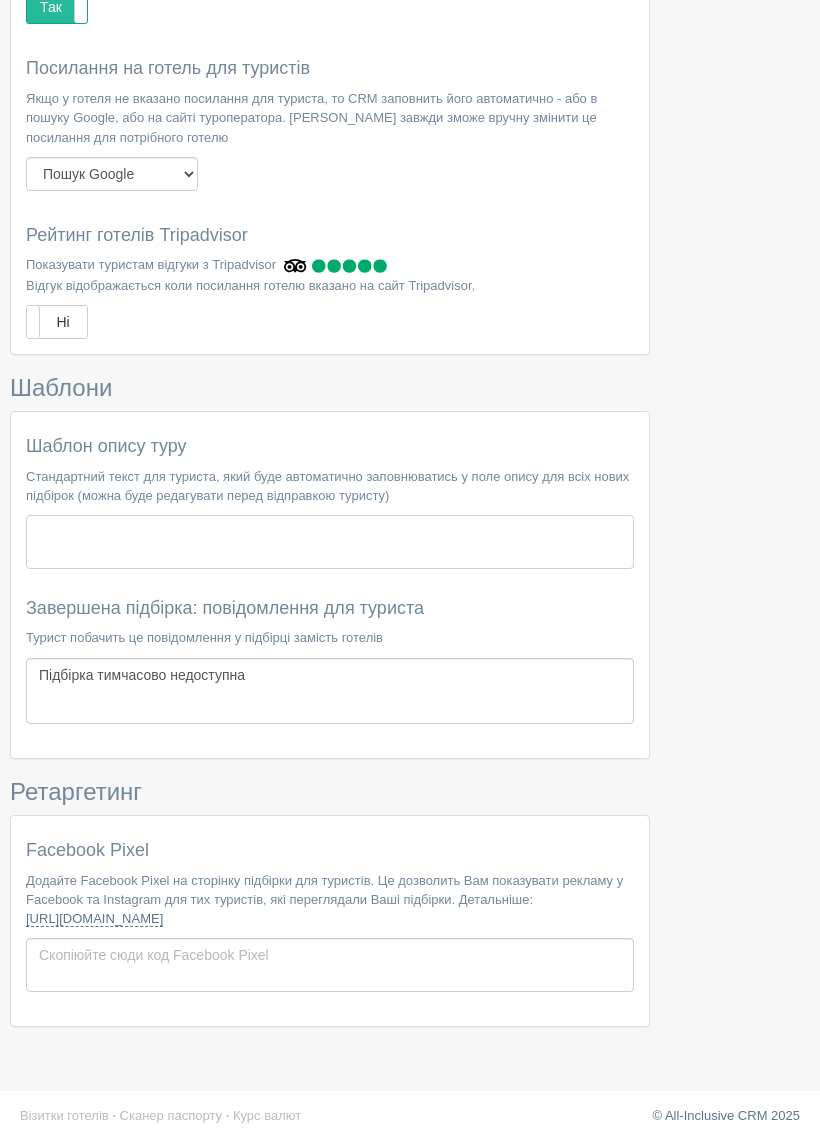 click at bounding box center (330, 542) 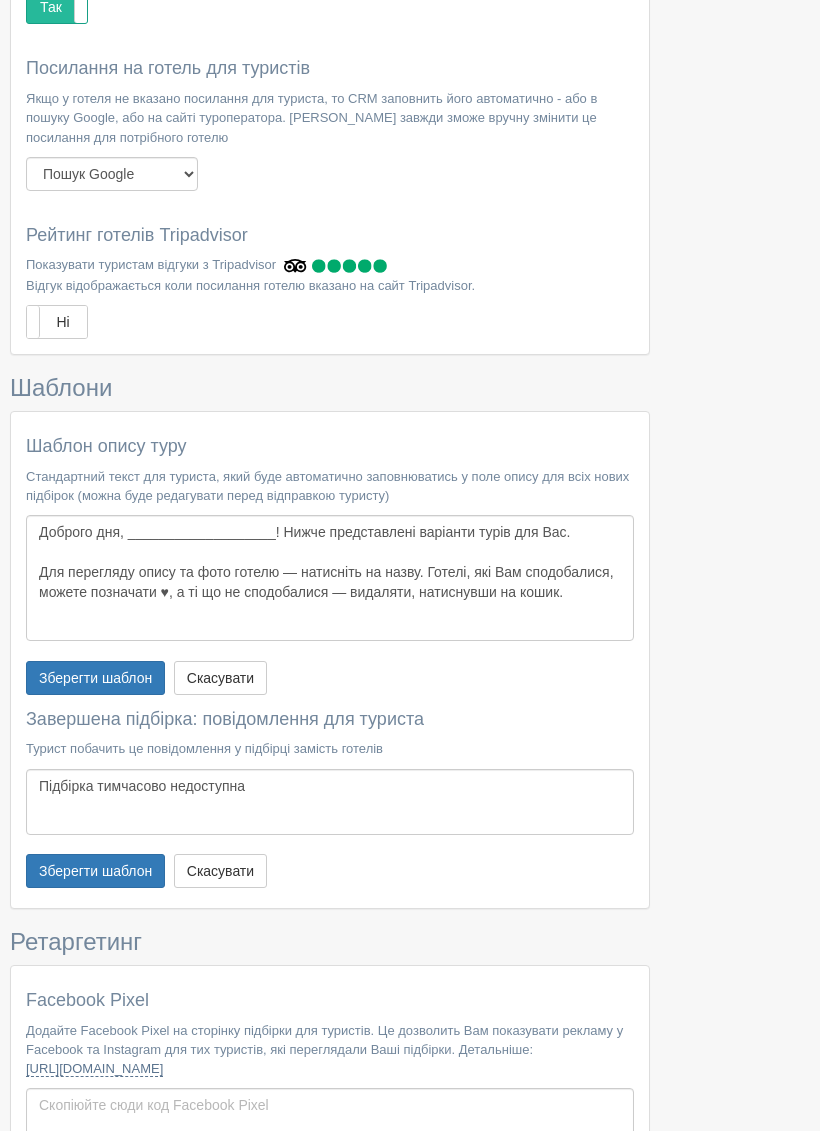 click on "Зберегти шаблон" at bounding box center (95, 678) 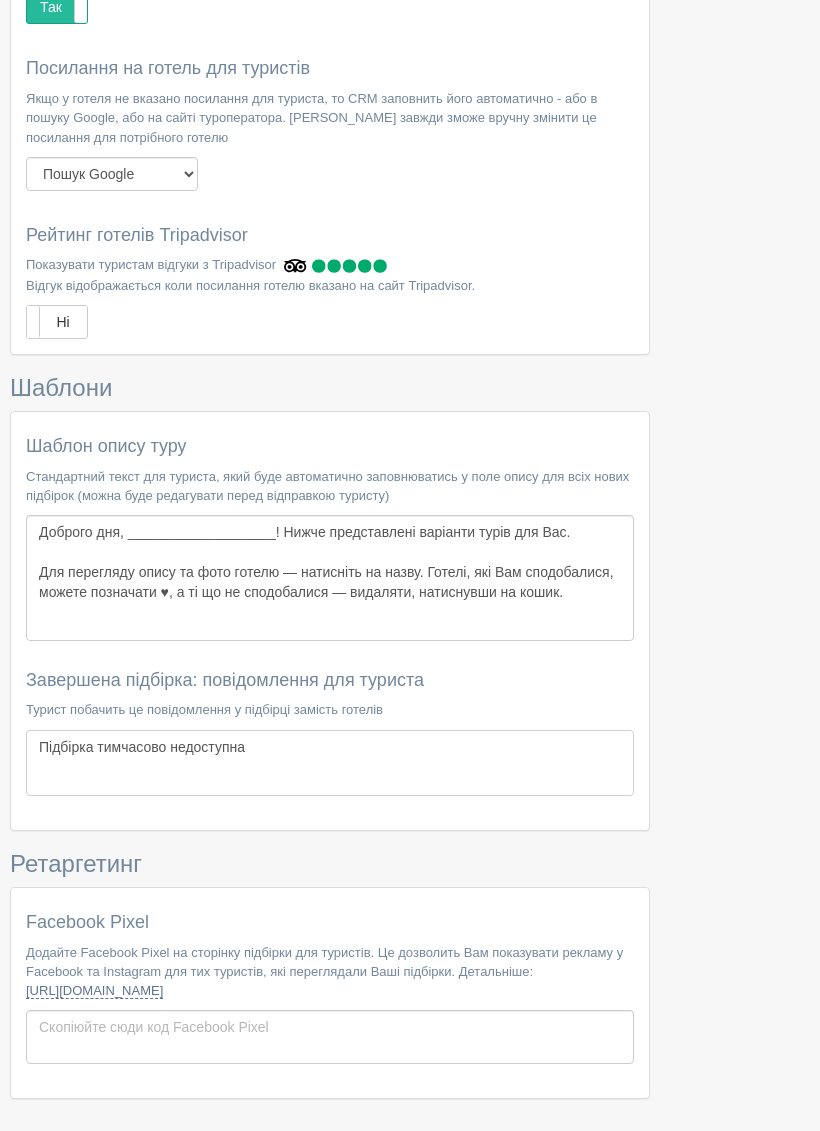 click on "Завершена підбірка: повідомлення для туриста
Турист побачить це повідомлення у підбірці замість готелів
Підбірка тимчасово недоступна" at bounding box center [330, 733] 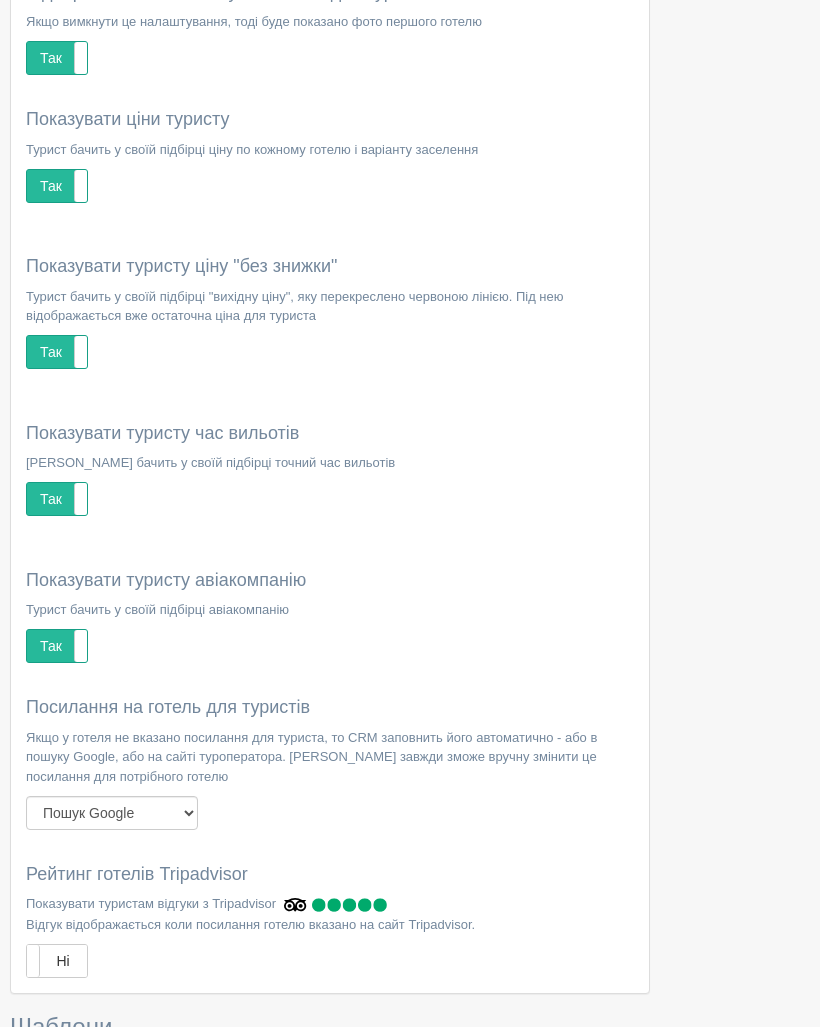 scroll, scrollTop: 0, scrollLeft: 0, axis: both 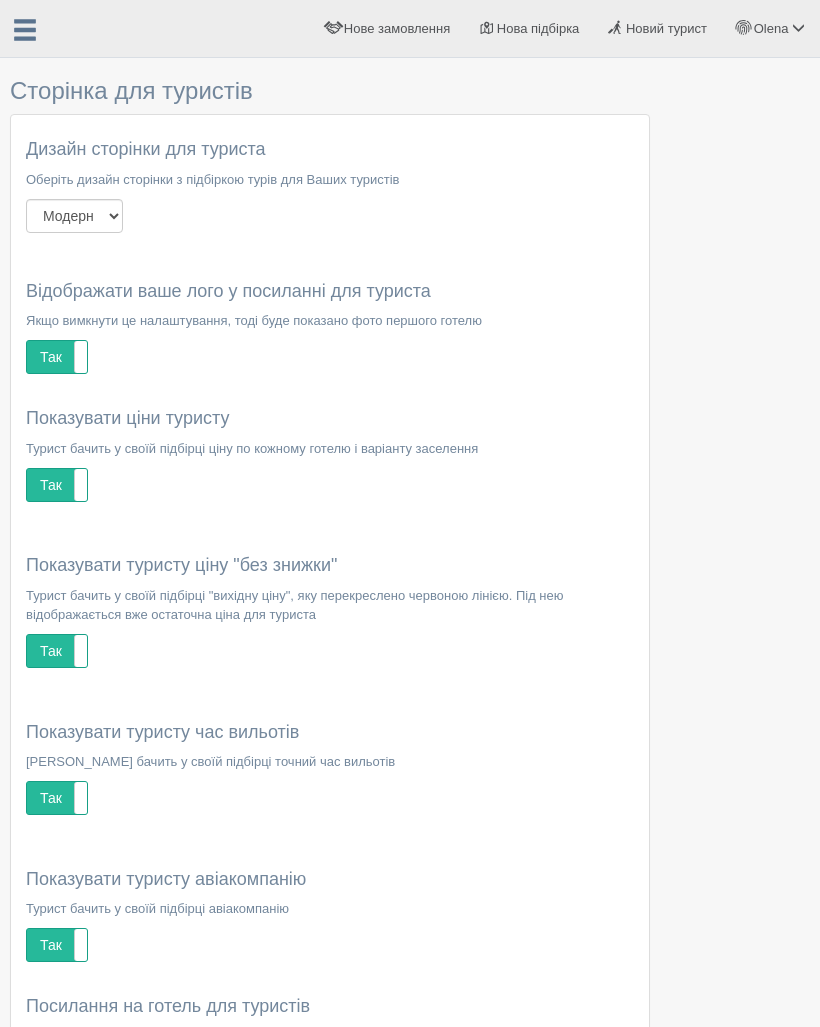 click on "Нове замовлення" at bounding box center (397, 28) 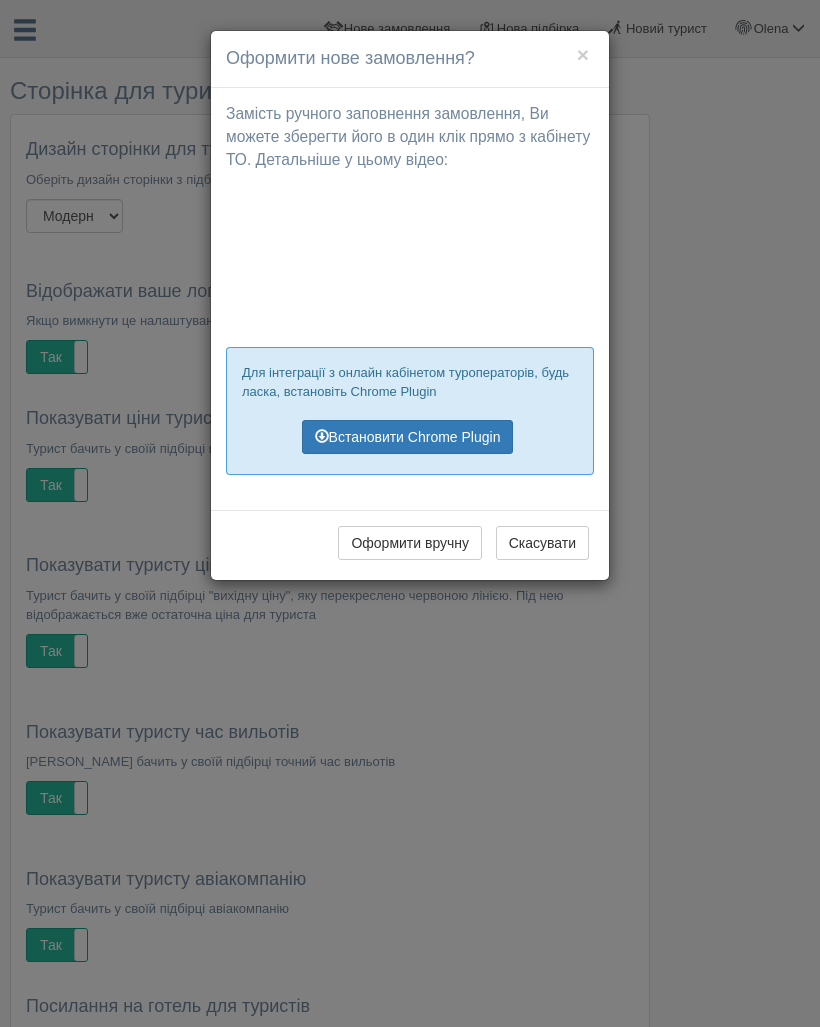 click on "Оформити вручну" at bounding box center (410, 543) 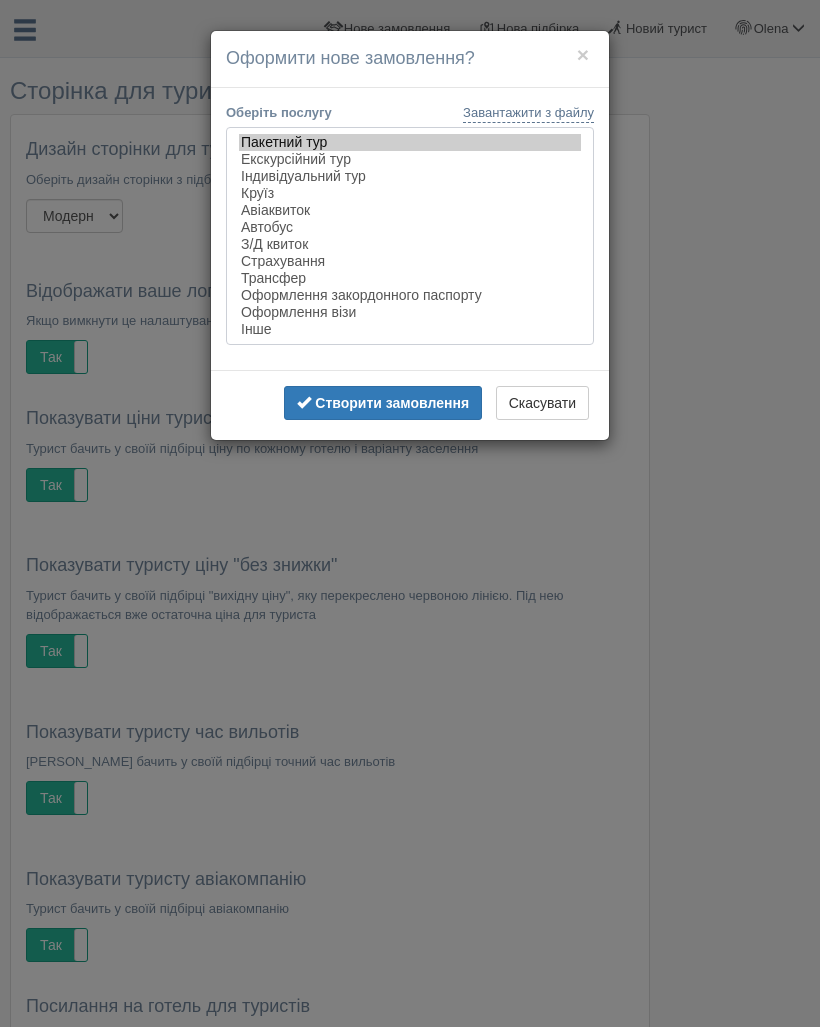click on "Пакетний тур
Екскурсійний тур
Індивідуальний тур
Круїз
Авіаквиток
Автобус" at bounding box center [410, 236] 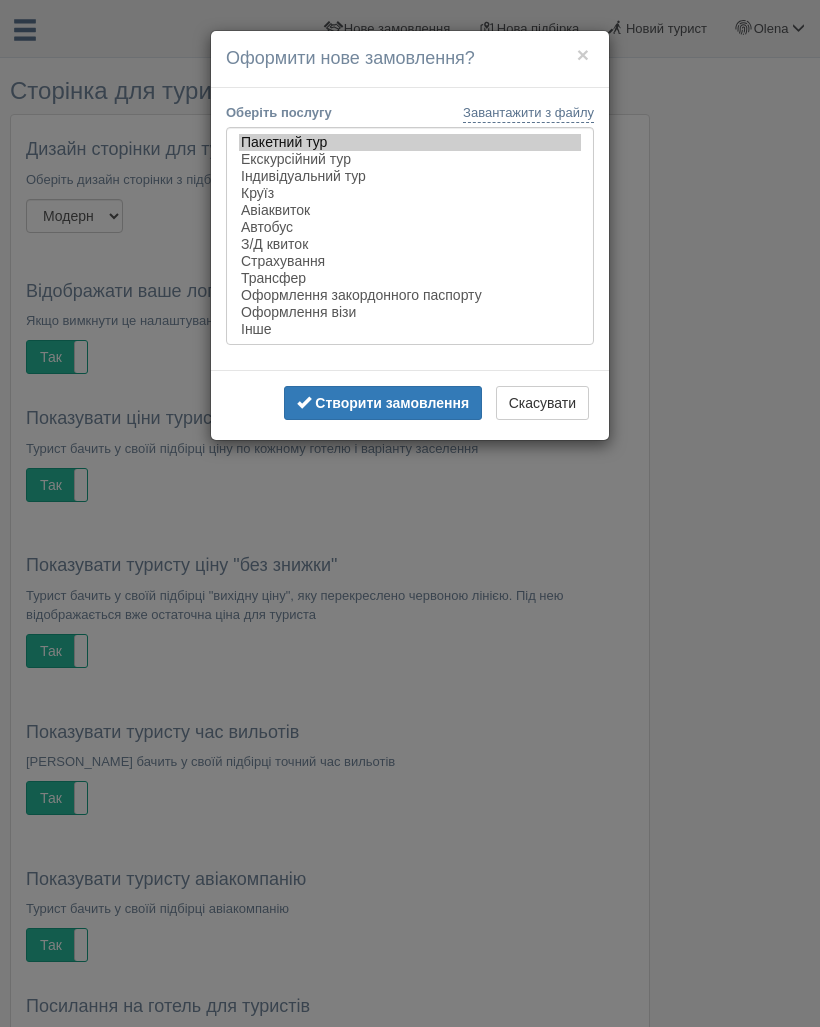 click on "Створити замовлення" at bounding box center (392, 403) 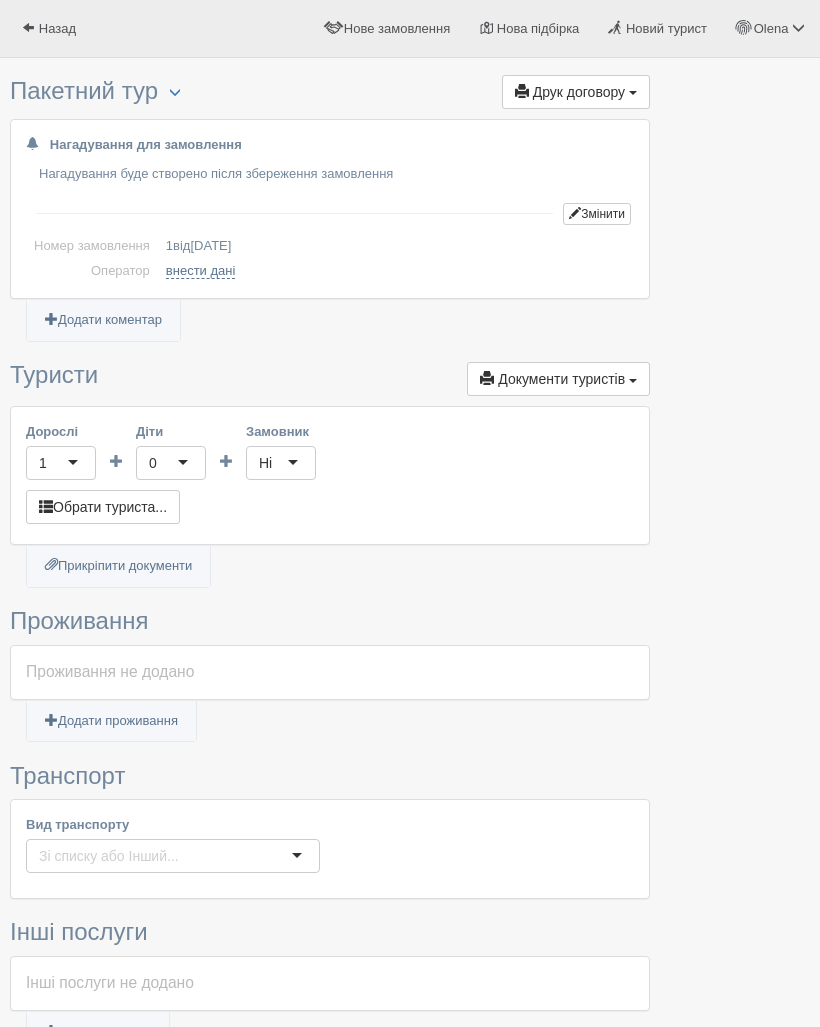 scroll, scrollTop: 0, scrollLeft: 0, axis: both 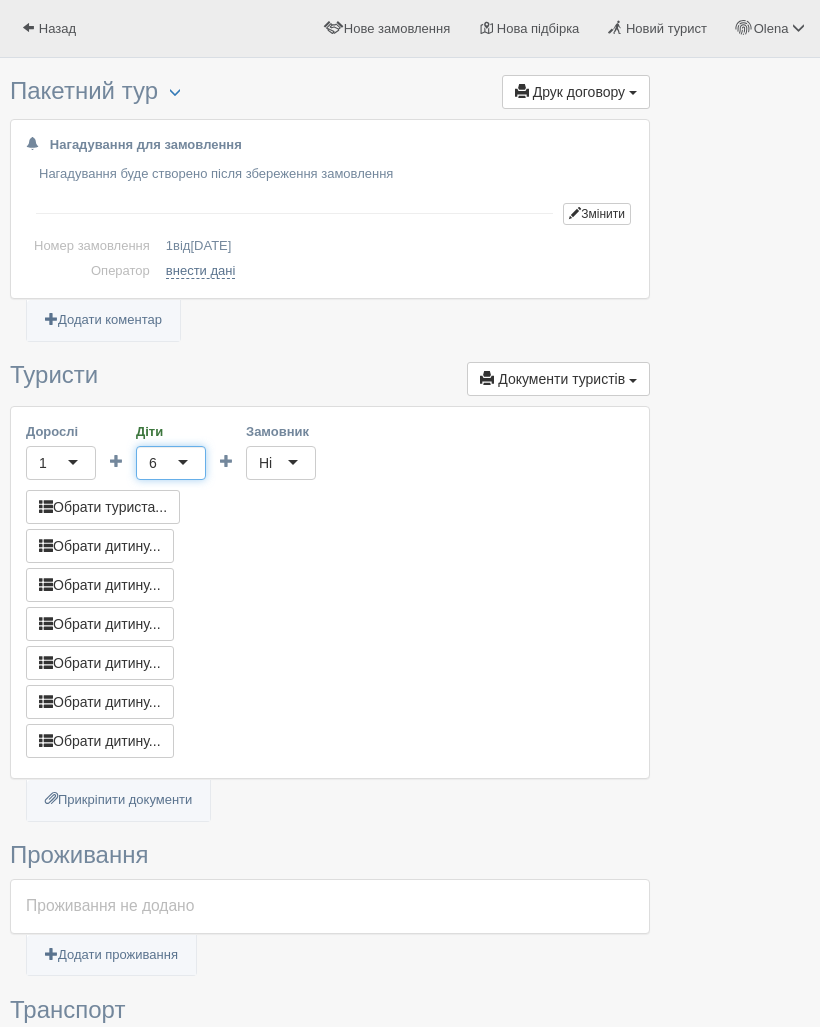 click on "Ні" at bounding box center (281, 463) 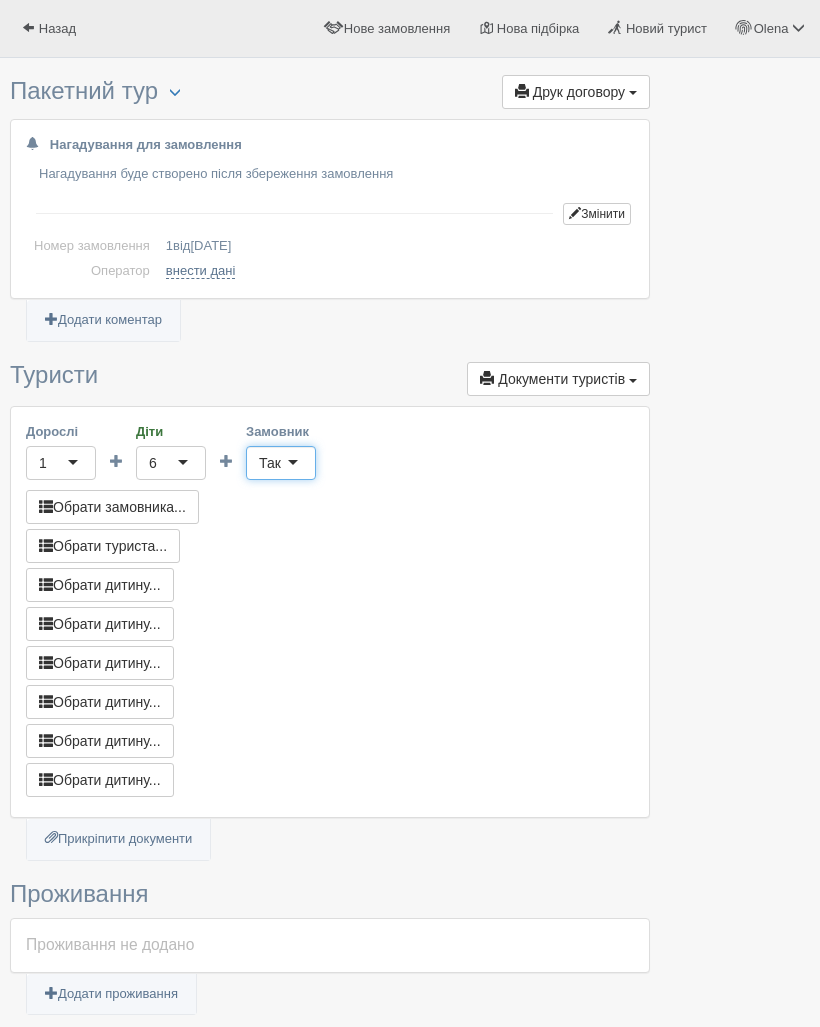click on "Обрати туриста..." at bounding box center (103, 546) 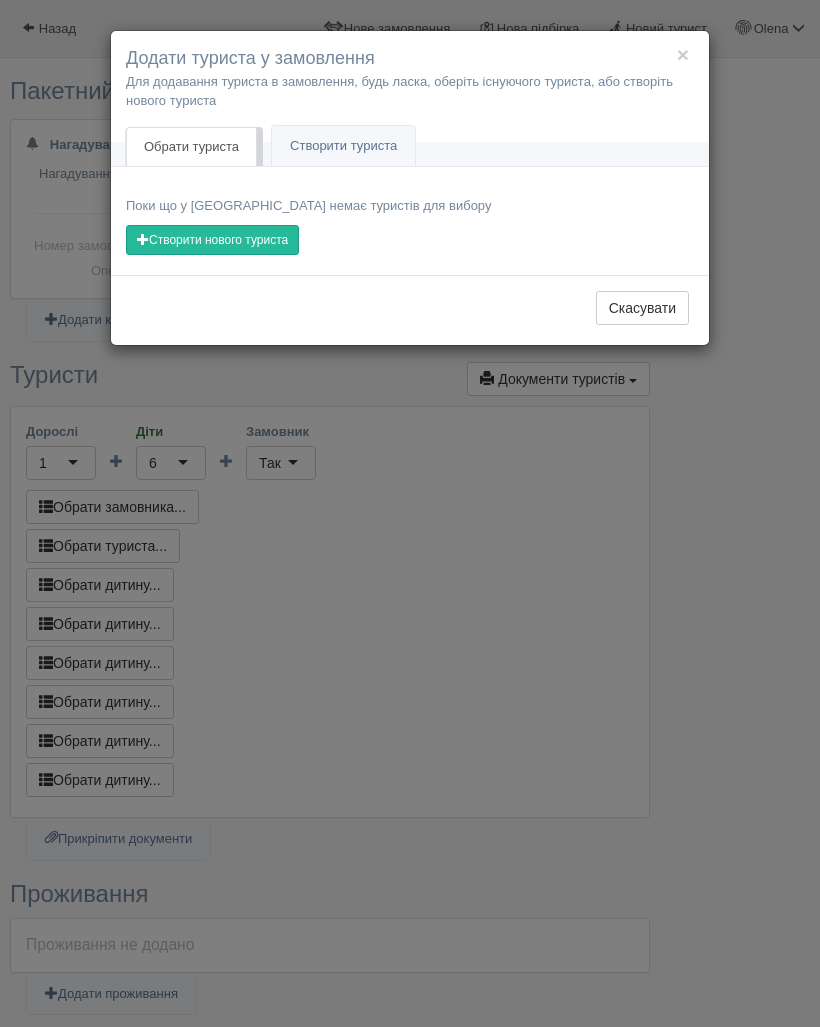 click on "×
Додати туриста у замовлення
Для додавання туриста в замовлення, будь ласка, оберіть існуючого туриста, або створіть нового туриста
Обрати туриста
Створити туриста
Поки що у Вас немає туристів для вибору" at bounding box center (410, 513) 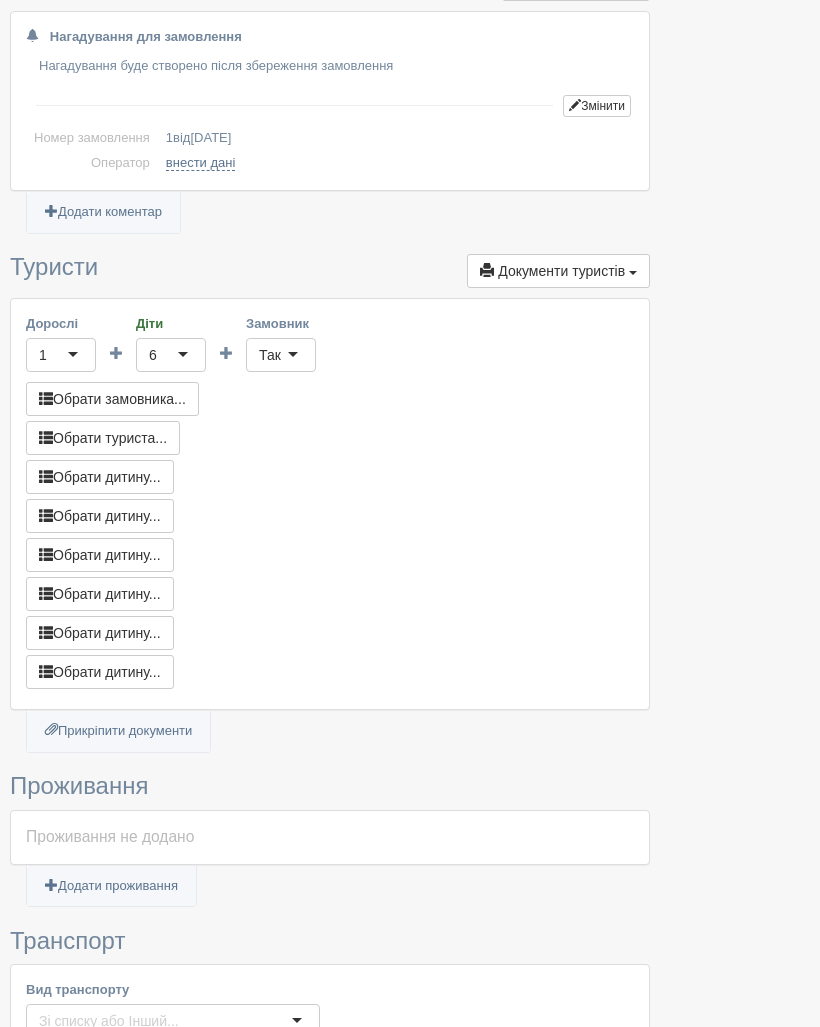 scroll, scrollTop: 0, scrollLeft: 0, axis: both 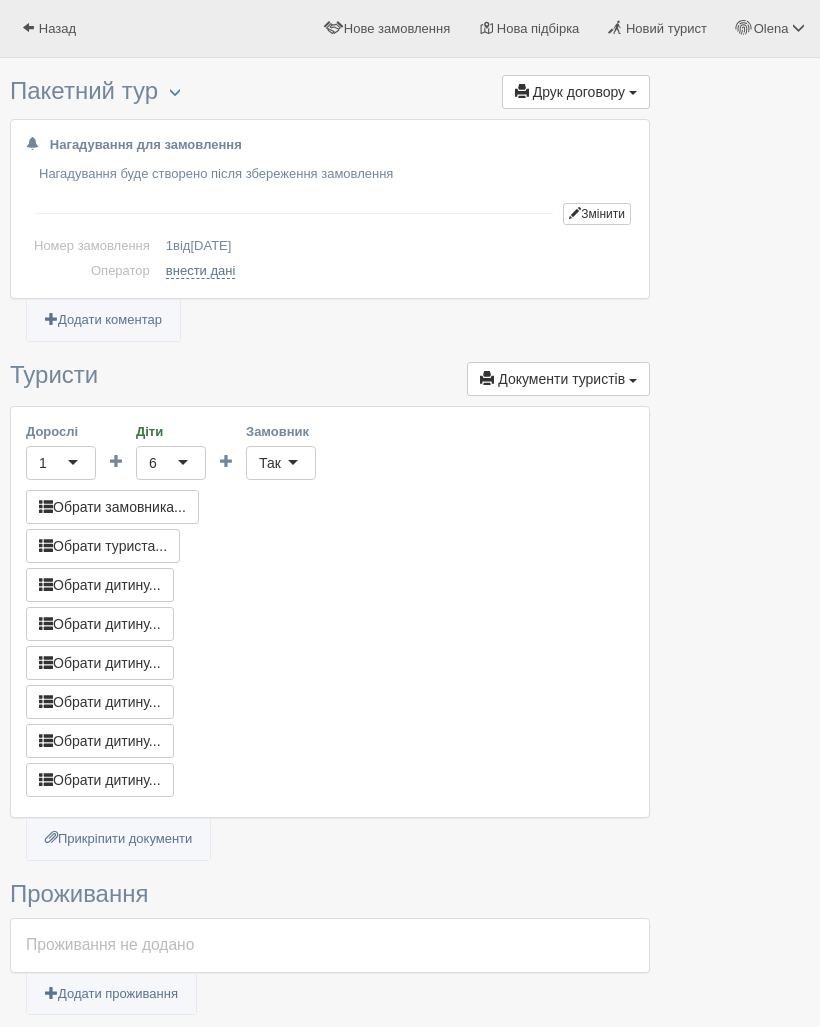 click on "Друк договору" at bounding box center [579, 92] 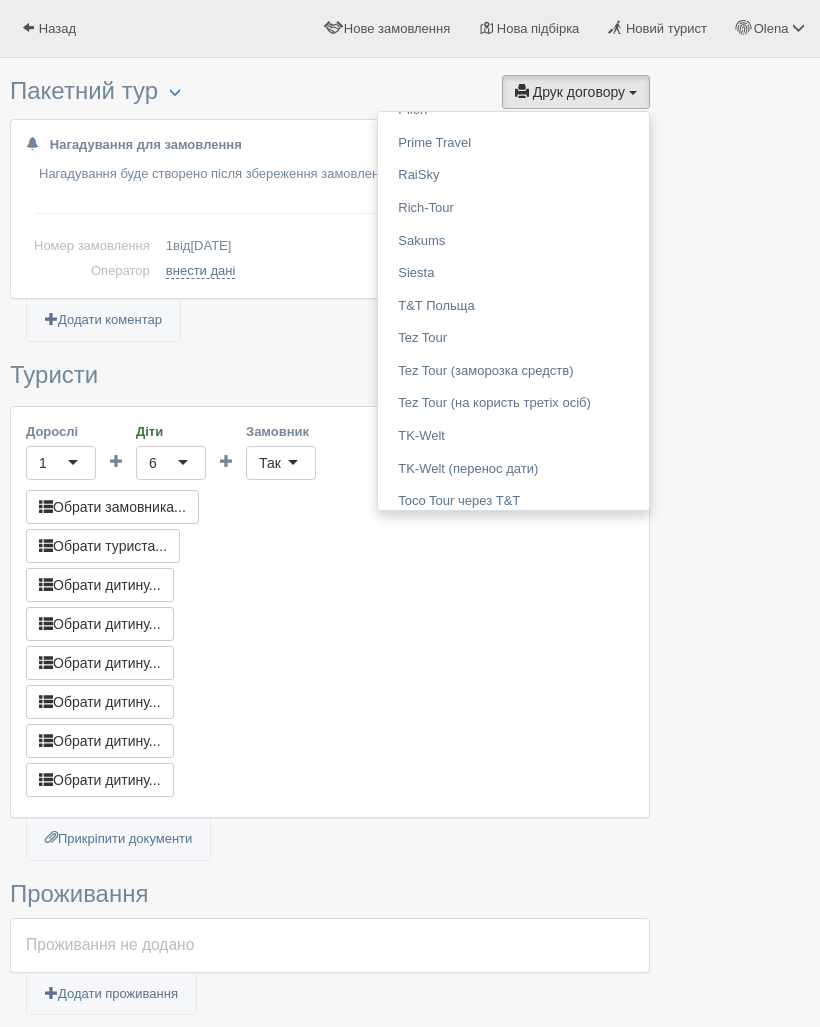 scroll, scrollTop: 1485, scrollLeft: 0, axis: vertical 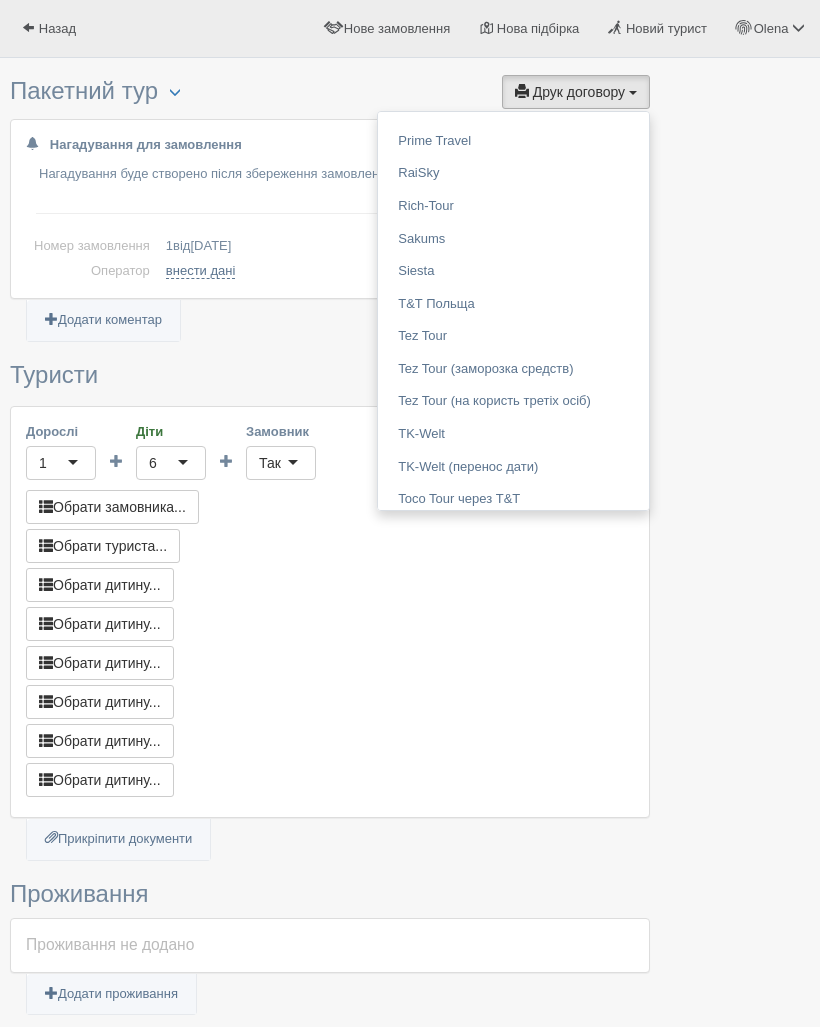 click at bounding box center (410, 513) 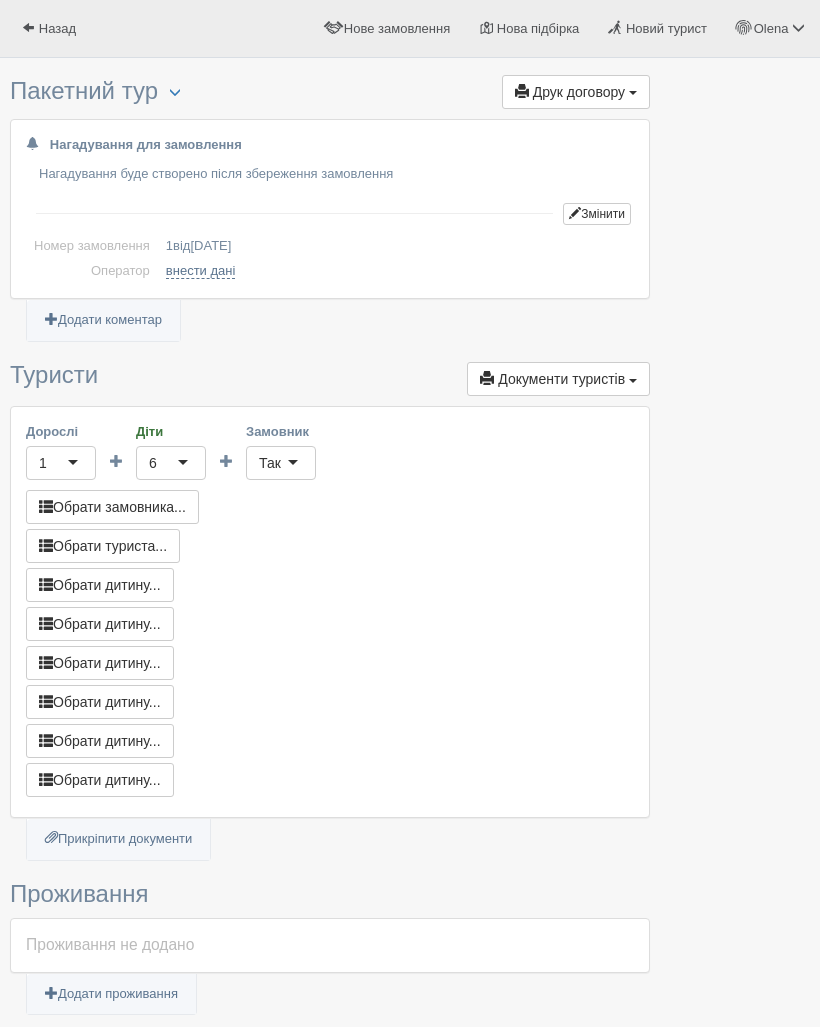 click on "Обрати дитину..." at bounding box center (100, 624) 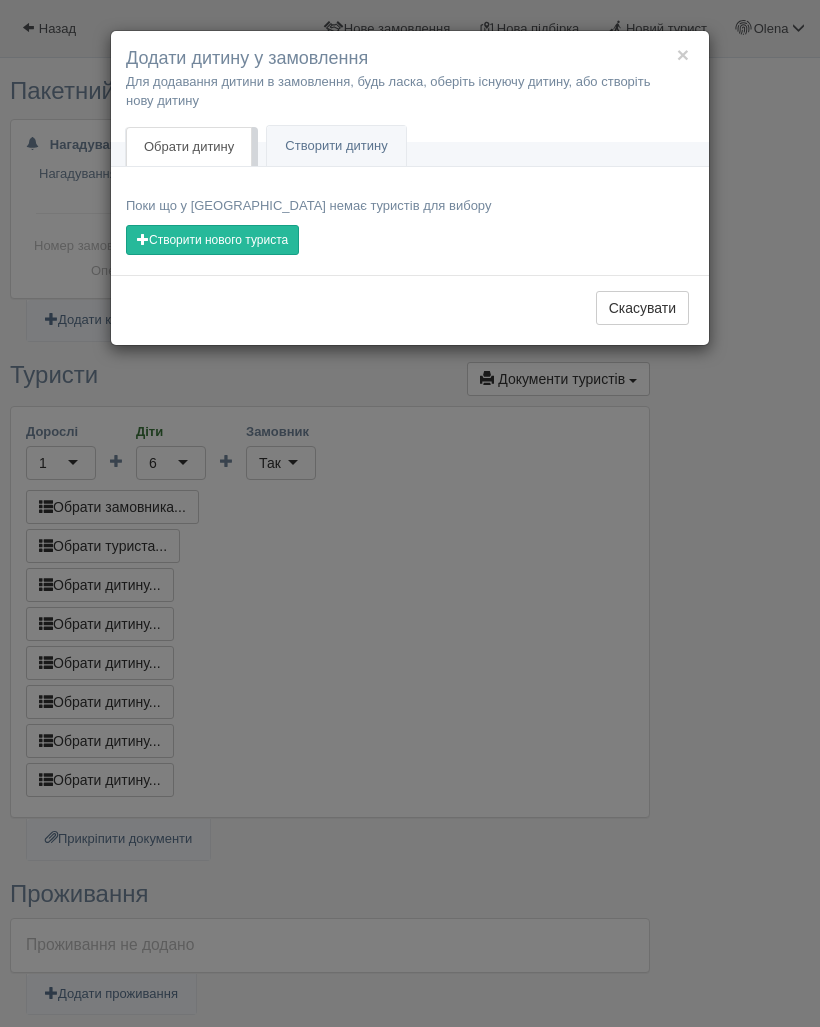 click on "×
Додати дитину у замовлення
Для додавання дитини в замовлення, будь ласка, оберіть існуючу дитину, або створіть нову дитину
Обрати дитину
Створити дитину
Поки що у Вас немає туристів для вибору" at bounding box center [410, 513] 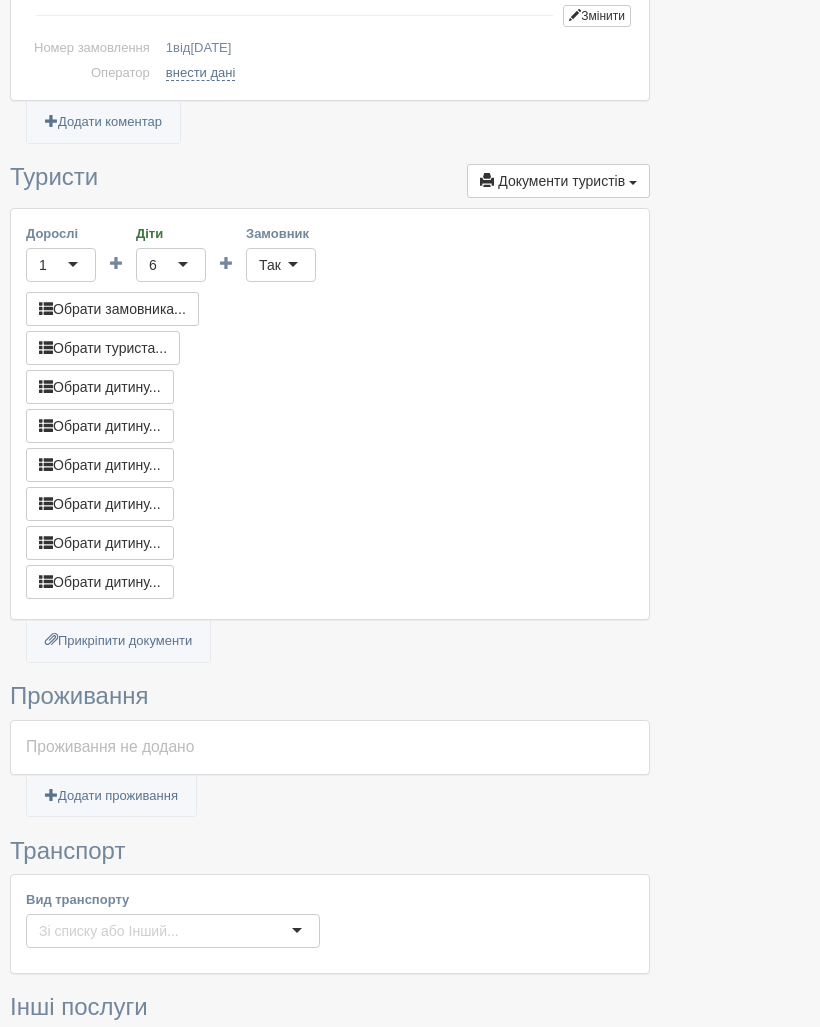scroll, scrollTop: 0, scrollLeft: 0, axis: both 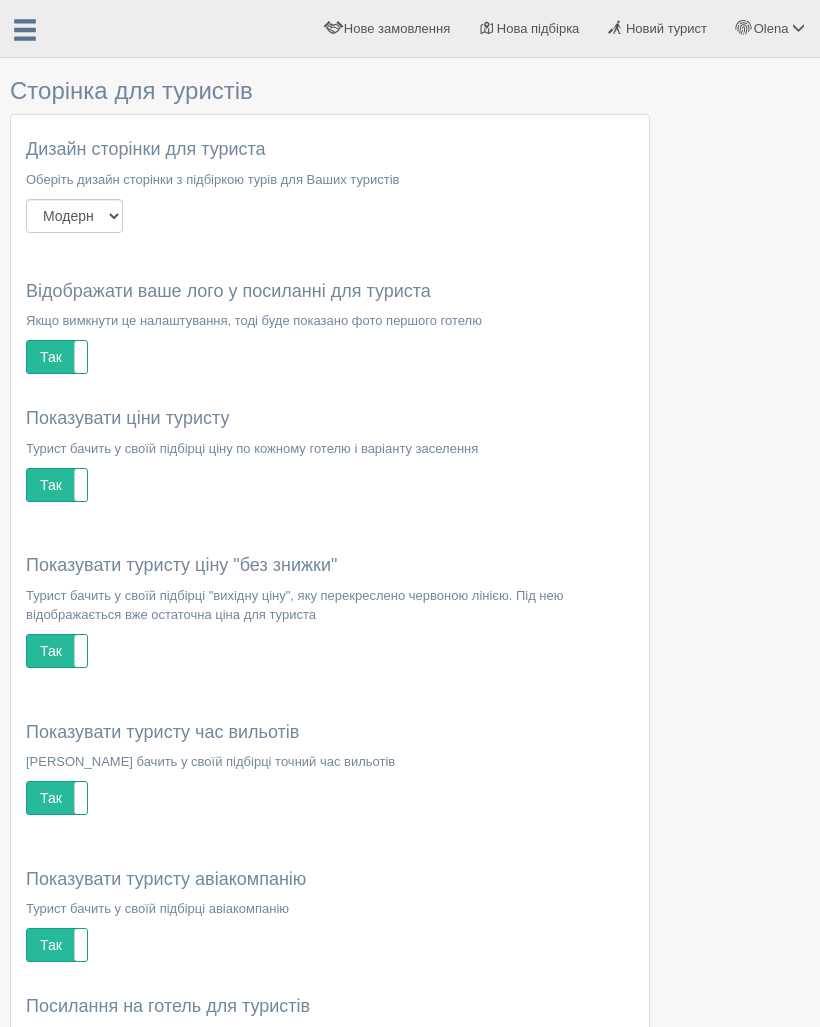 click on "Нова підбірка" at bounding box center (538, 28) 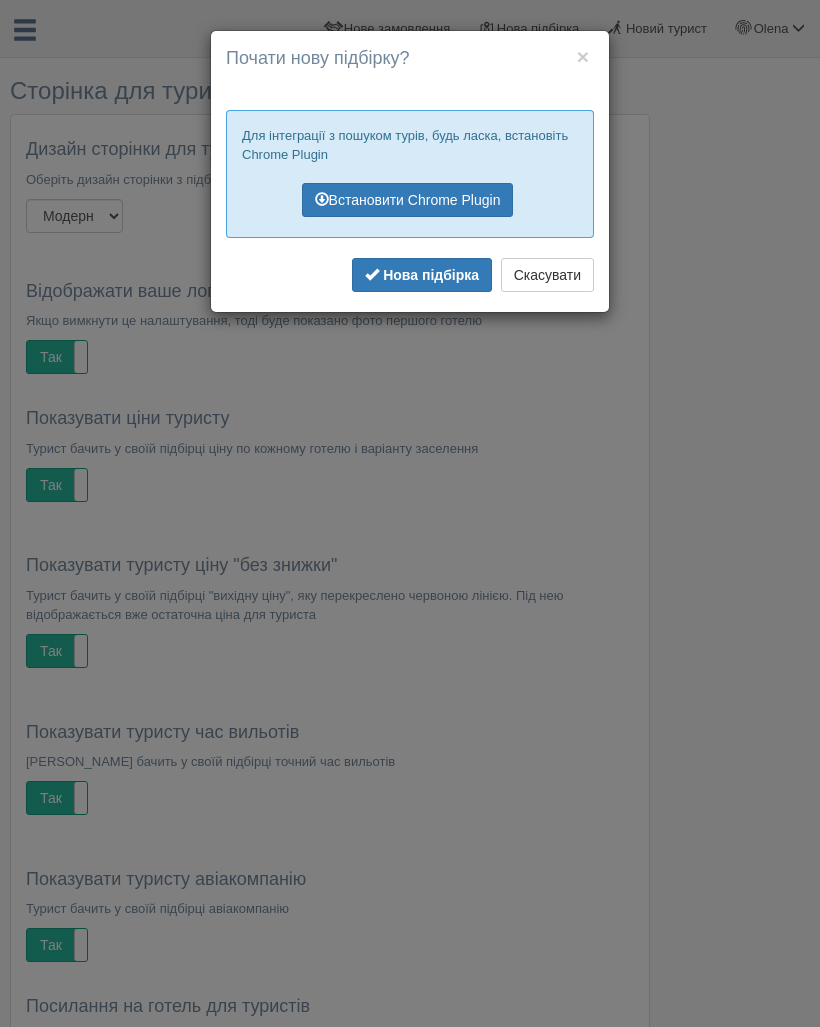 click on "Нова підбірка" at bounding box center [431, 275] 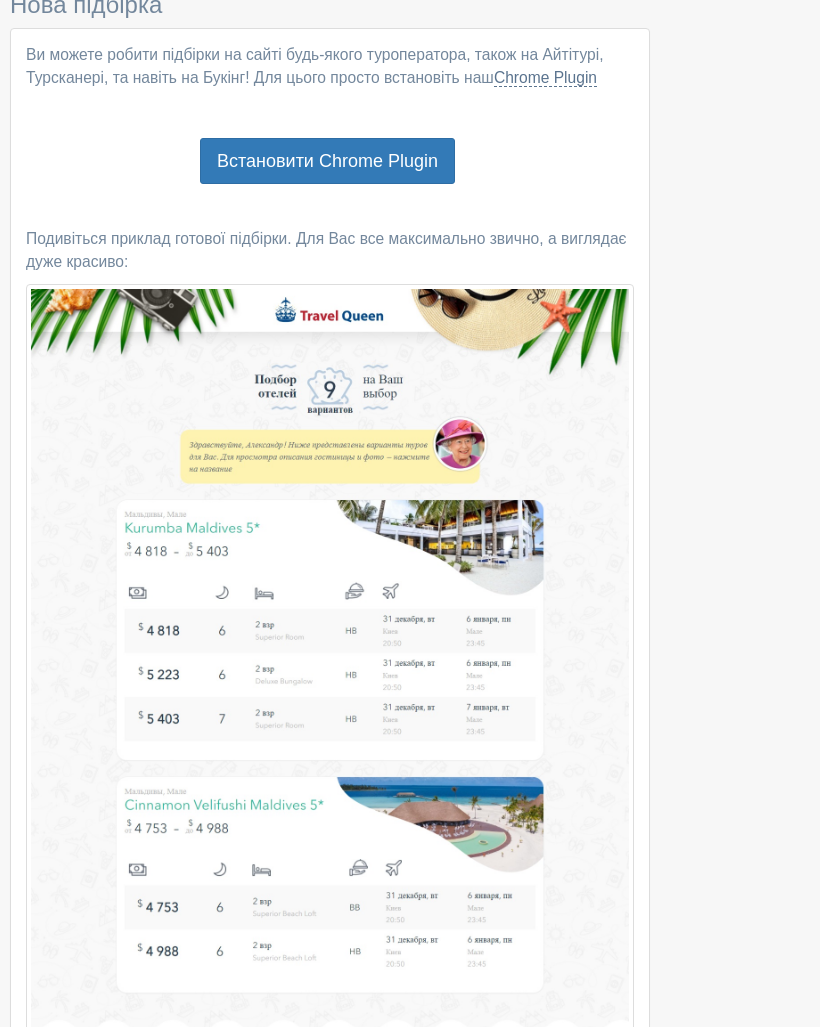 scroll, scrollTop: 0, scrollLeft: 0, axis: both 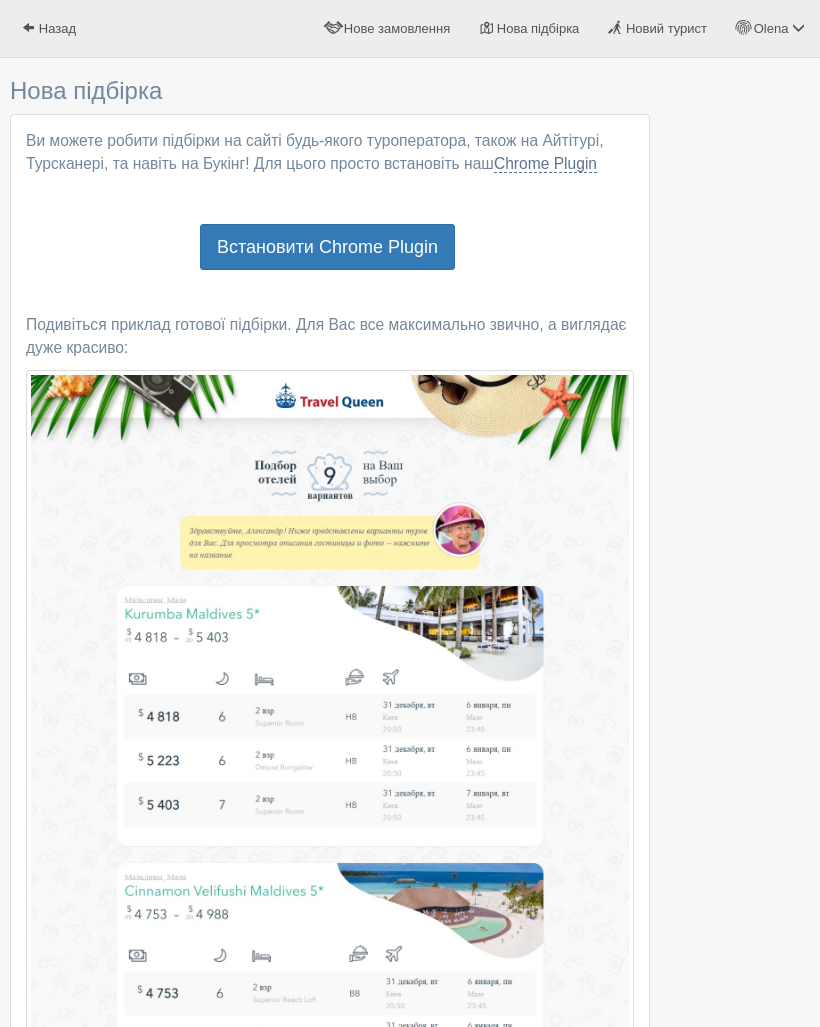 click on "Нова підбірка" at bounding box center (538, 28) 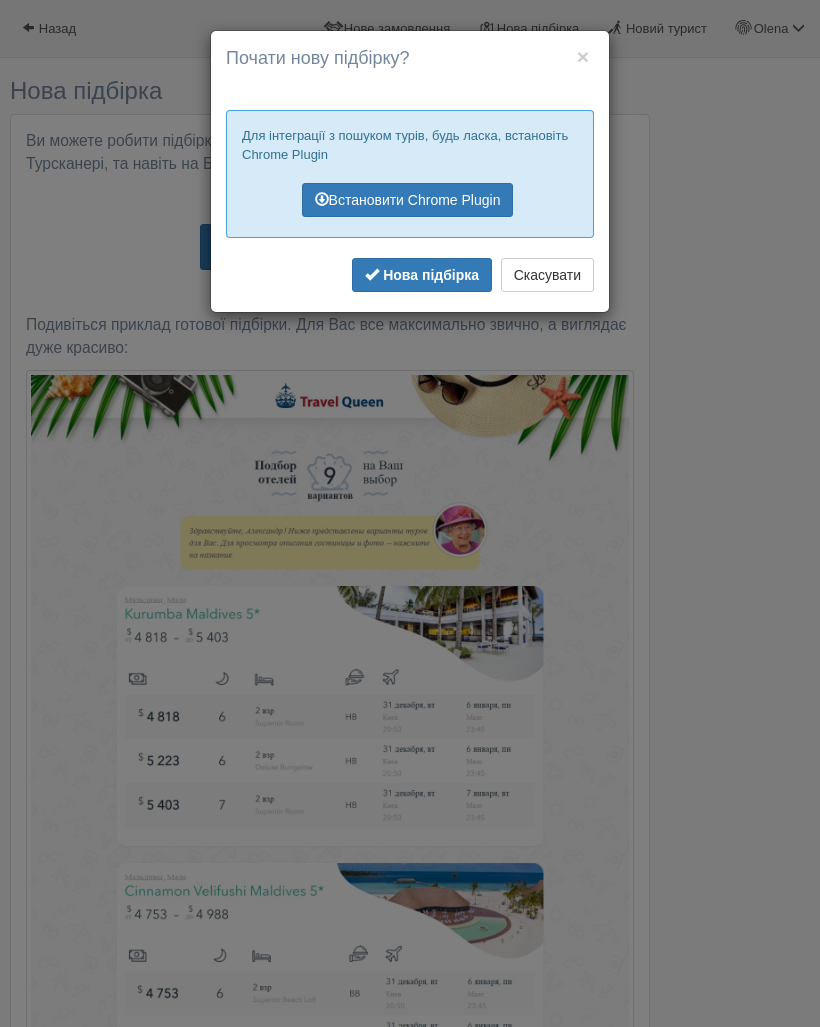 click on "×" at bounding box center (583, 56) 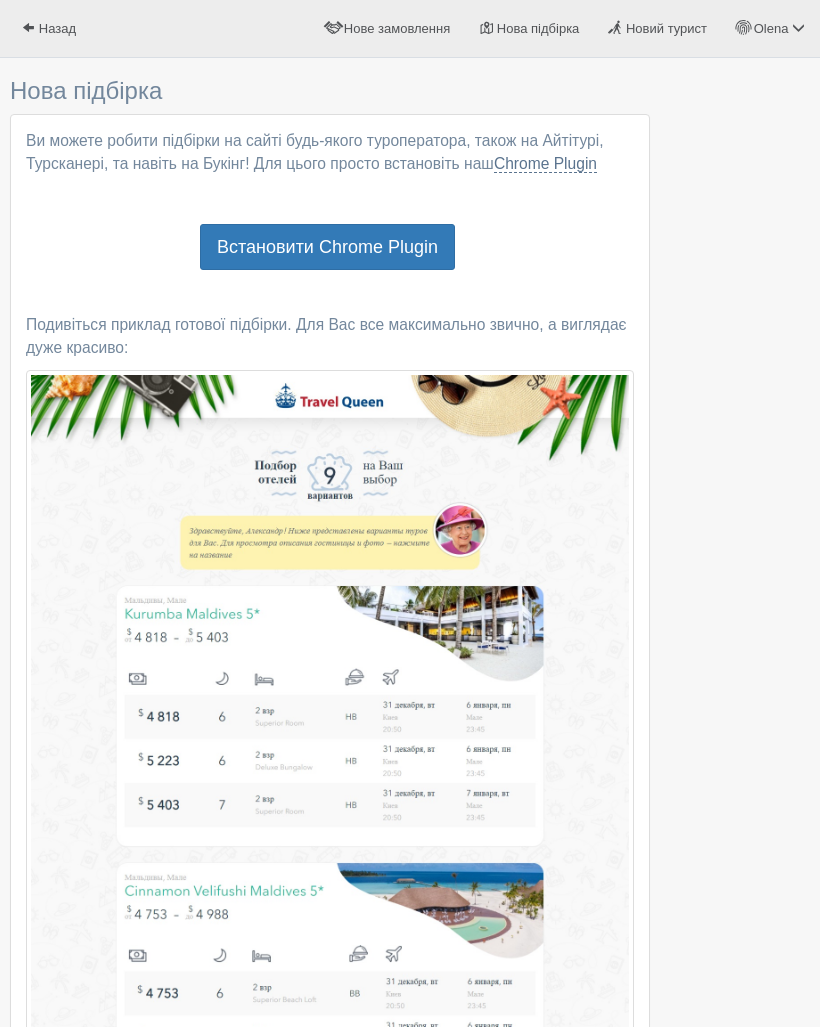 click on "Нове замовлення" at bounding box center (397, 28) 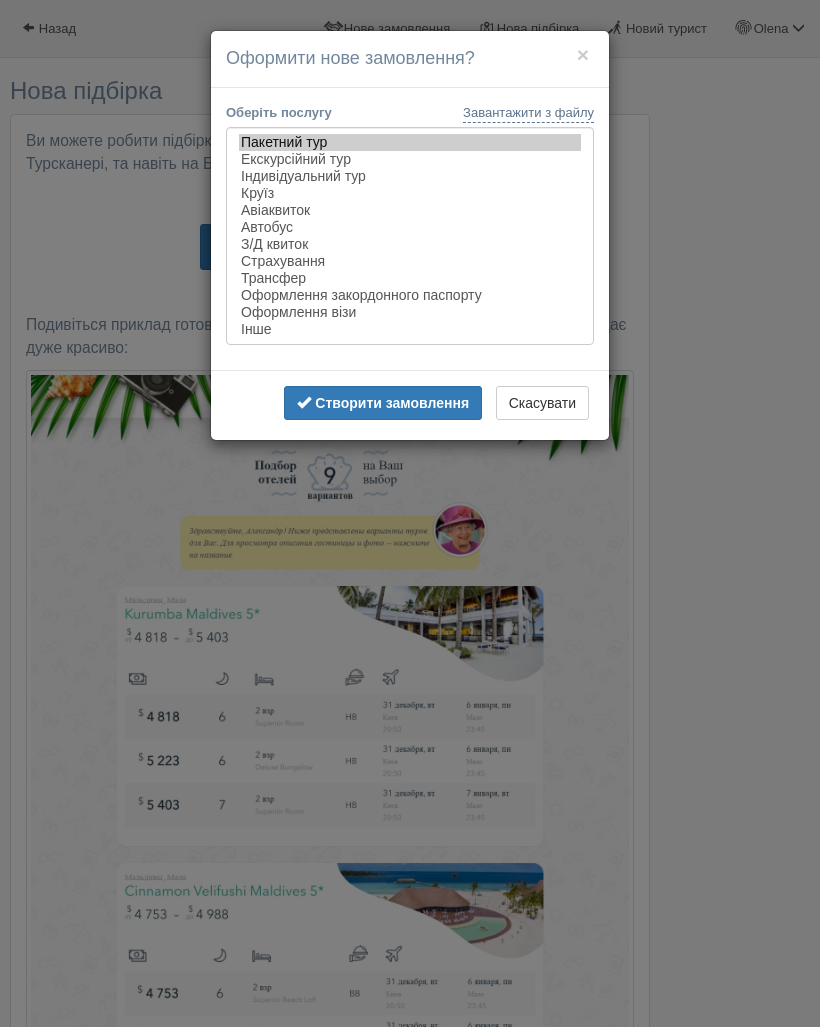 click on "Завантажити з файлу" at bounding box center [528, 113] 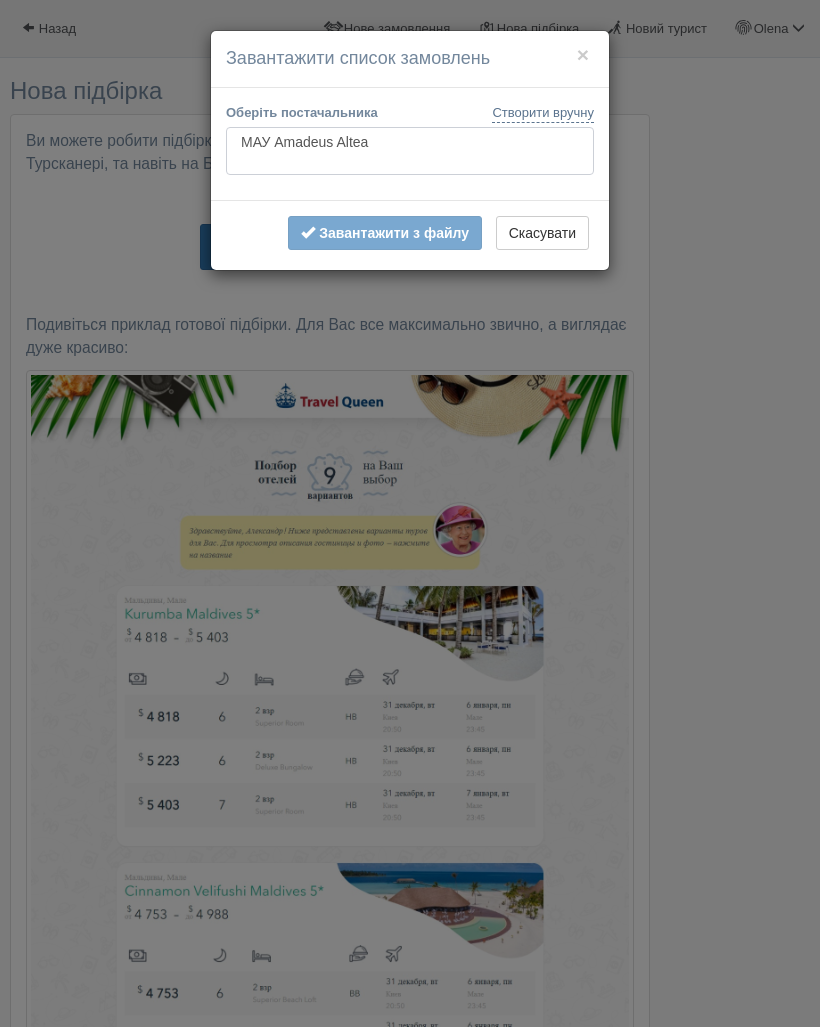click on "МАУ Amadeus Altea" at bounding box center [410, 151] 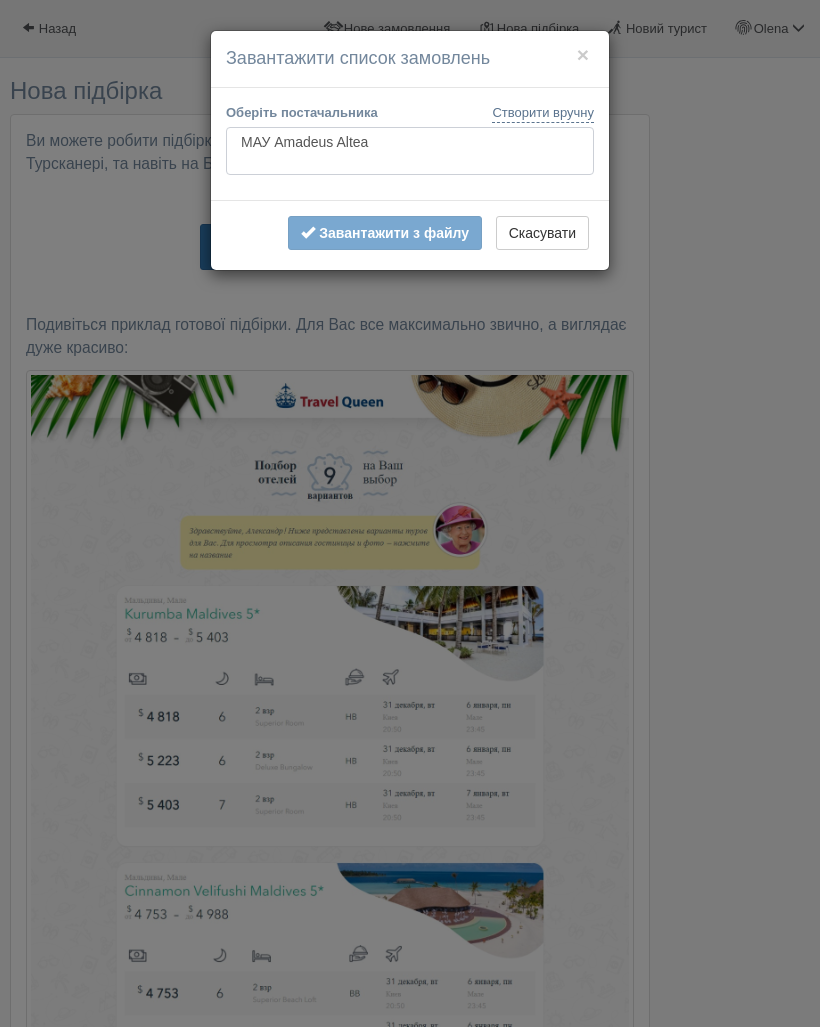 click on "МАУ Amadeus Altea" at bounding box center [410, 151] 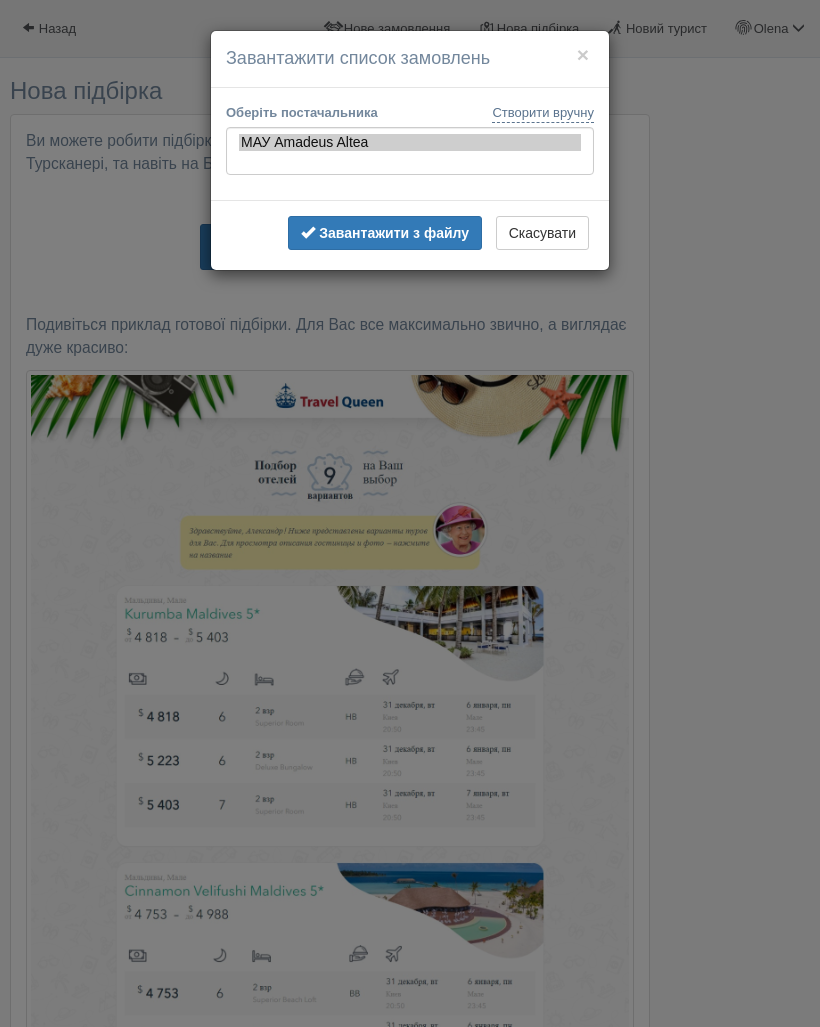 click on "Завантажити з файлу" at bounding box center [394, 233] 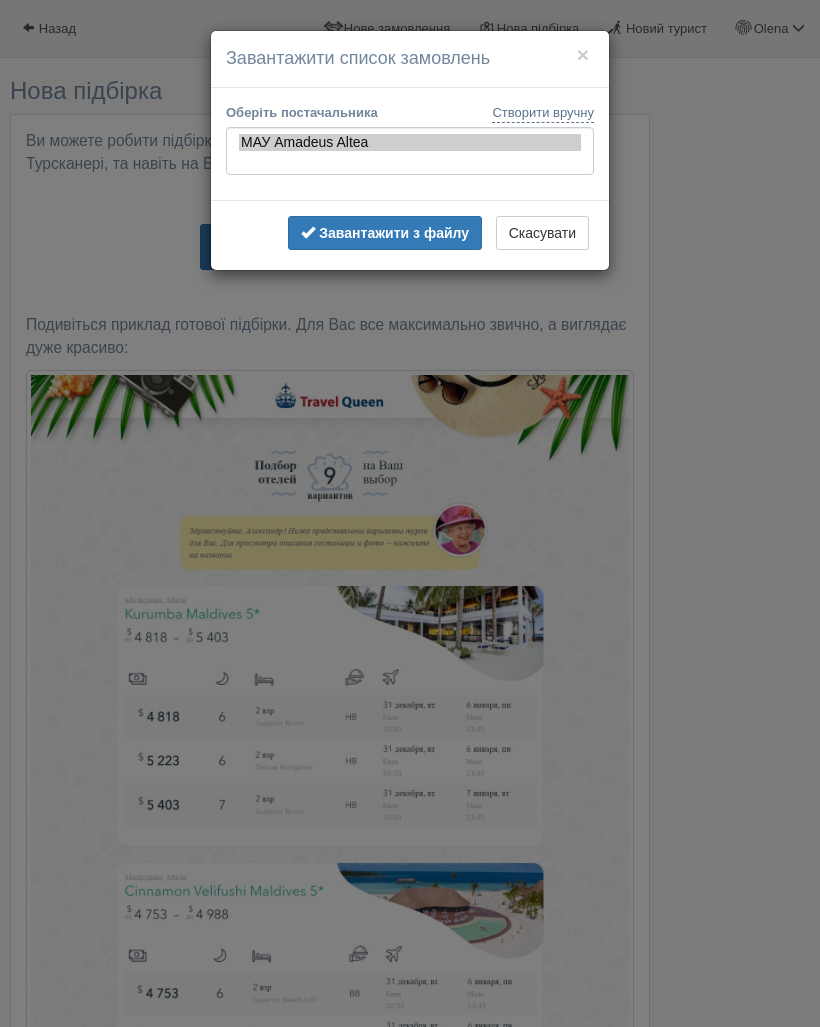 click on "×" at bounding box center [583, 54] 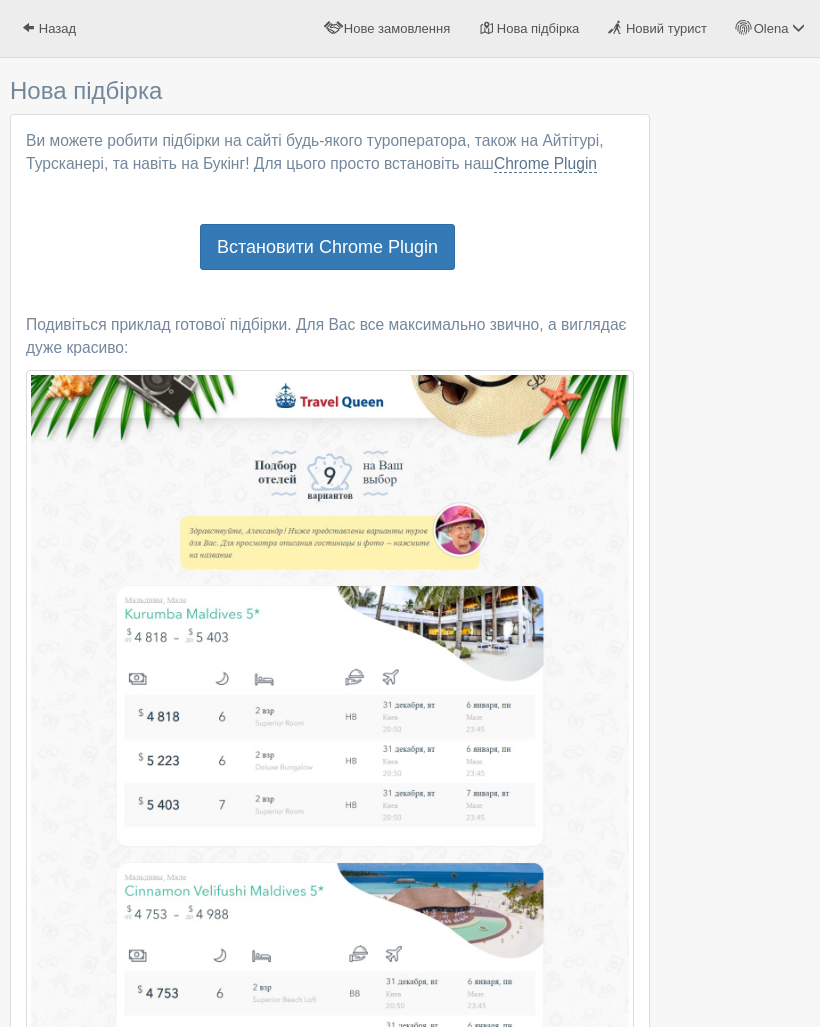 click on "Chrome Plugin" at bounding box center [545, 164] 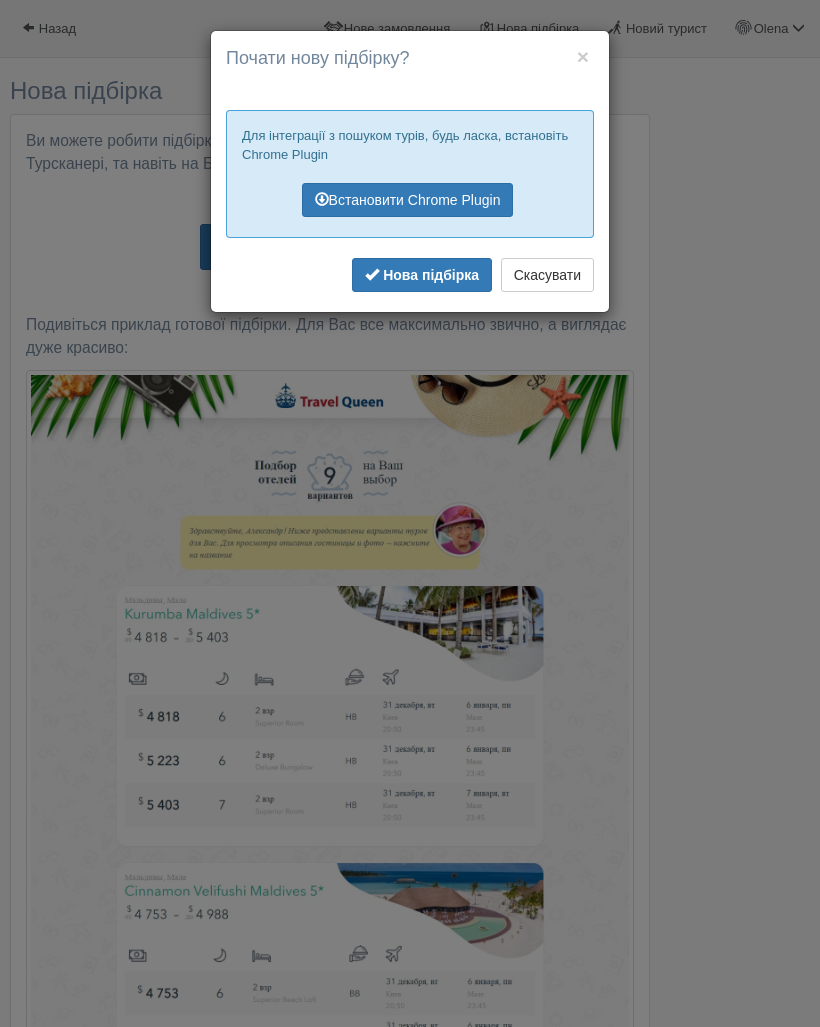 click on "Для інтеграції з пошуком турів, будь ласка, встановіть Chrome Plugin" at bounding box center (410, 145) 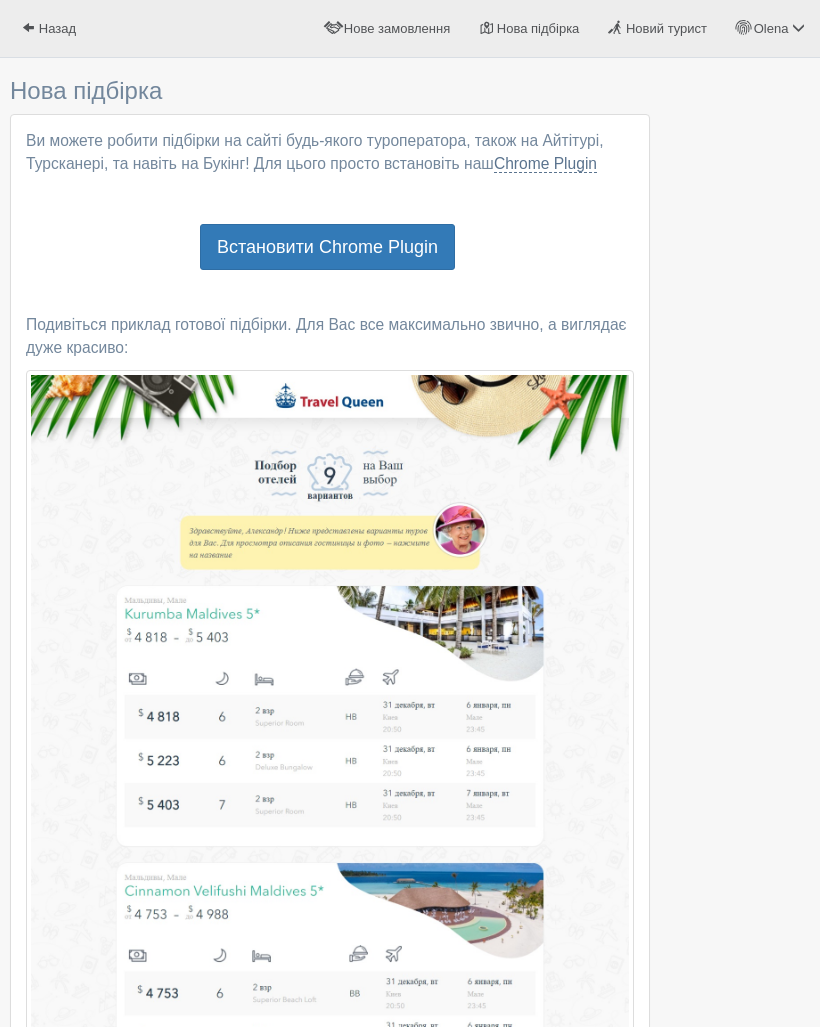 scroll, scrollTop: 0, scrollLeft: 0, axis: both 